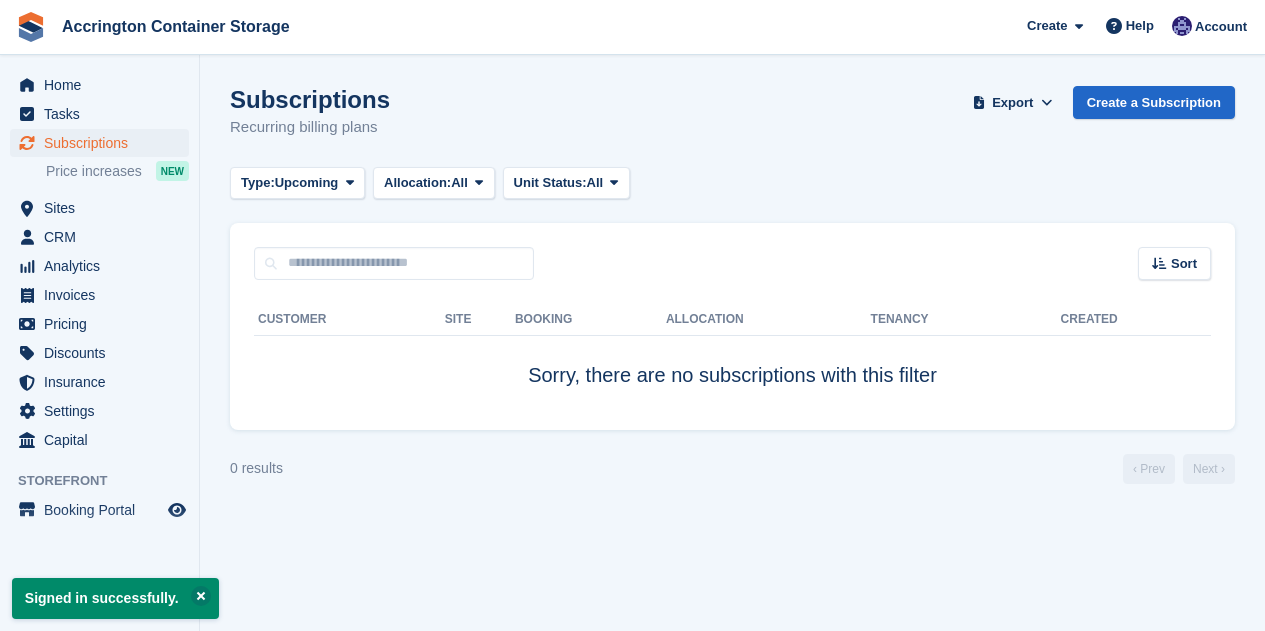 scroll, scrollTop: 0, scrollLeft: 0, axis: both 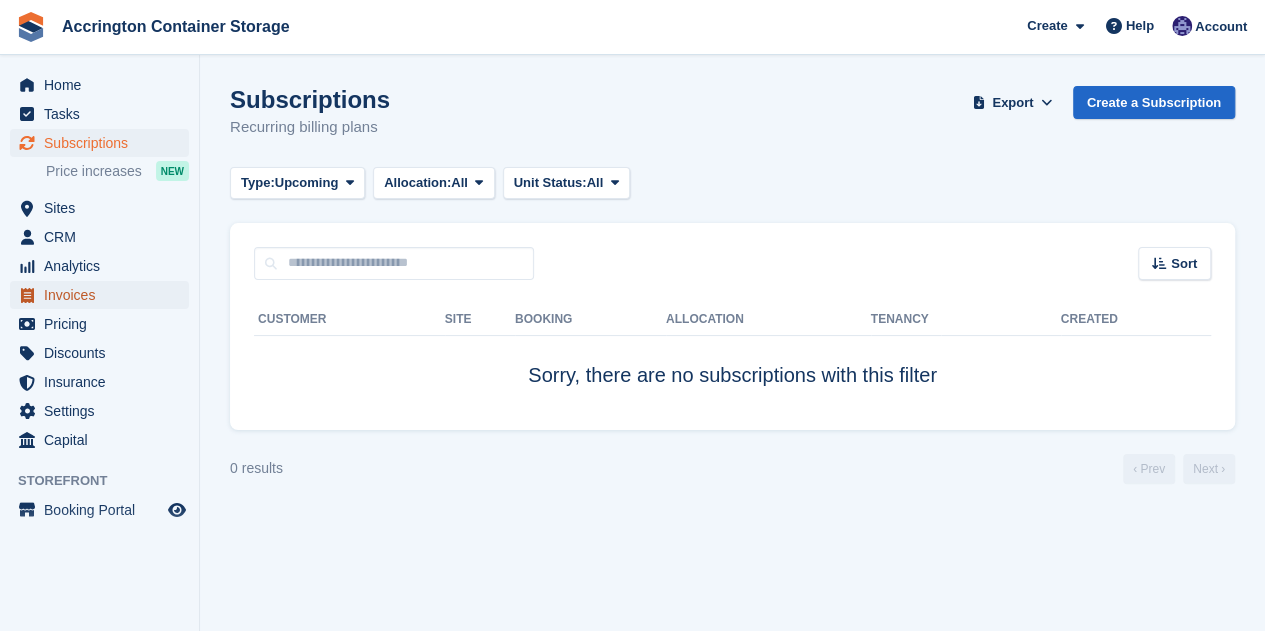 click on "Invoices" at bounding box center (104, 295) 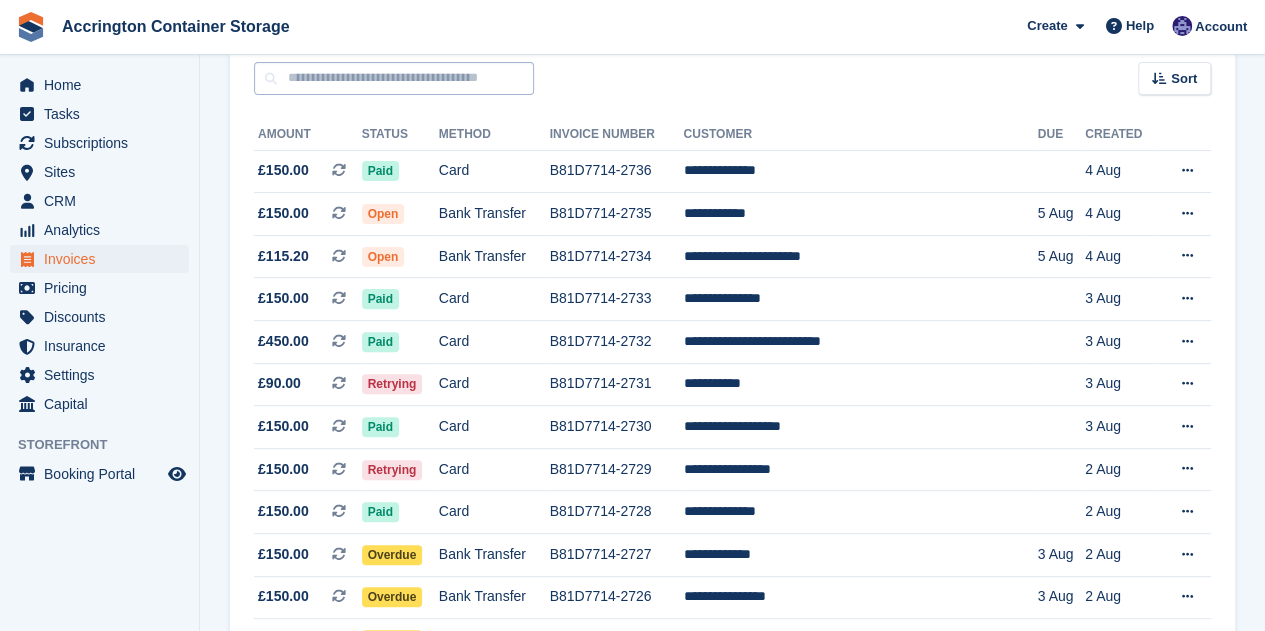 scroll, scrollTop: 0, scrollLeft: 0, axis: both 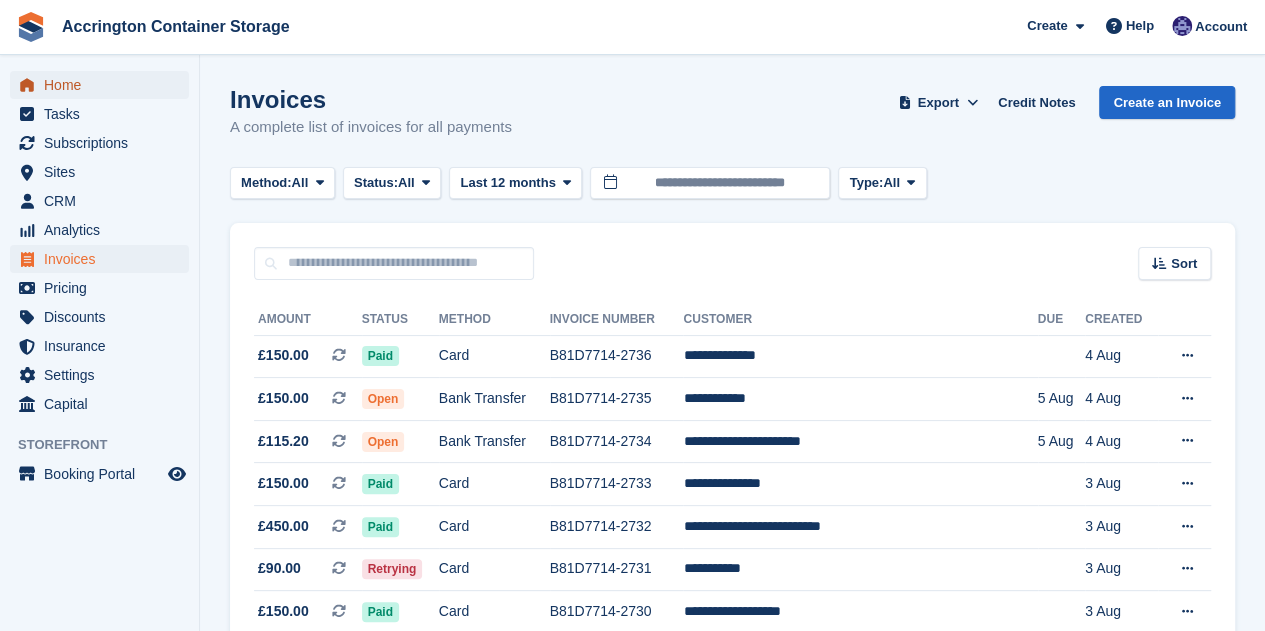 click on "Home" at bounding box center [104, 85] 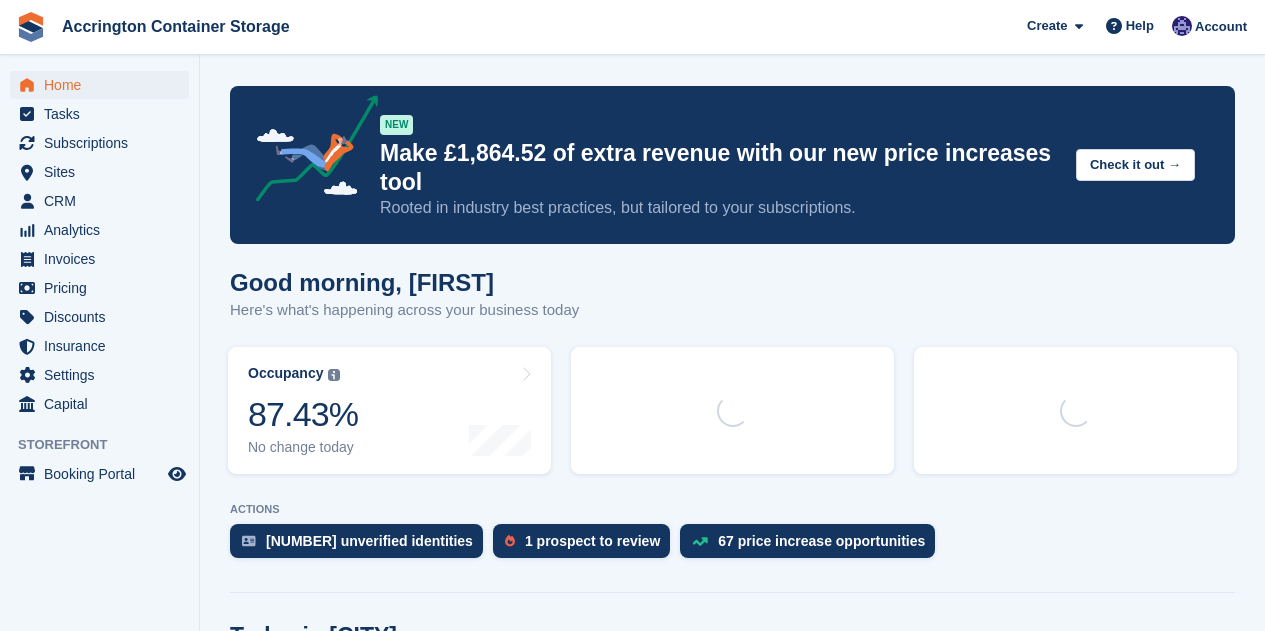 scroll, scrollTop: 0, scrollLeft: 0, axis: both 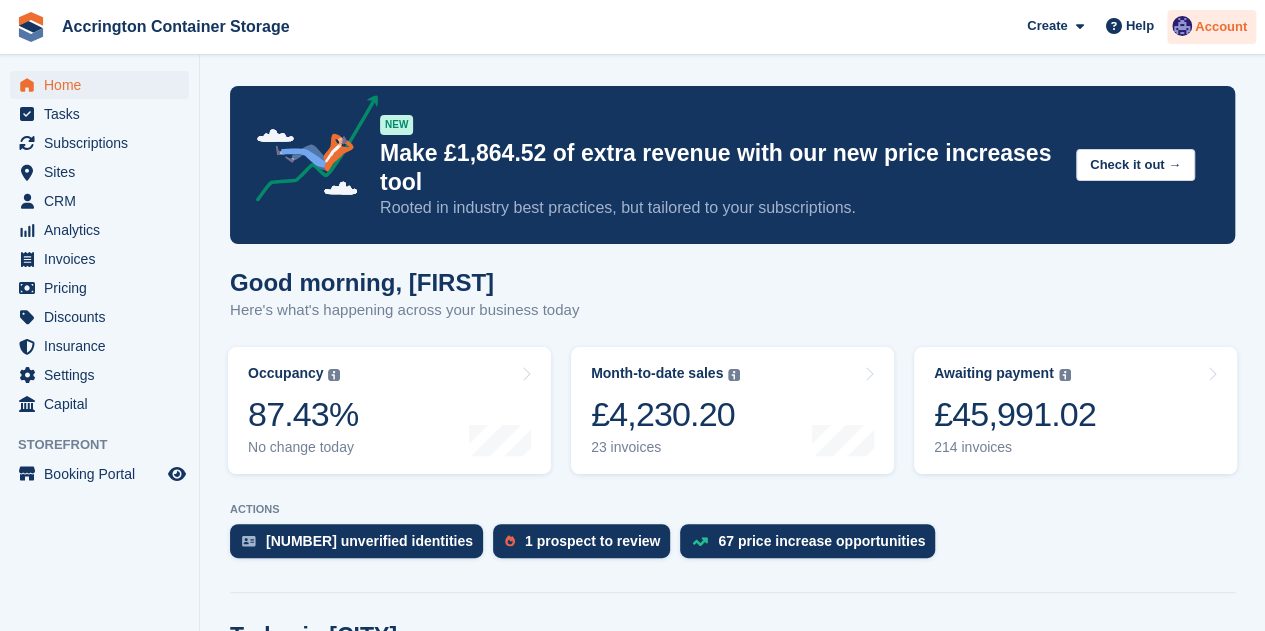 click at bounding box center (1182, 26) 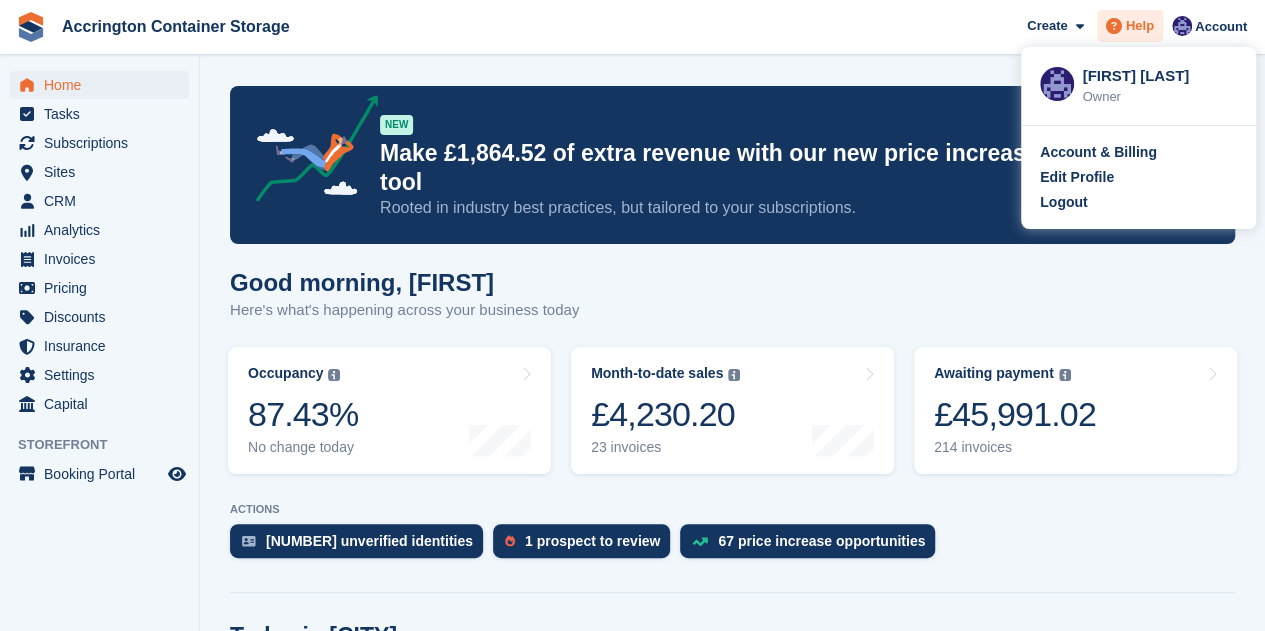 click on "Help" at bounding box center (1140, 26) 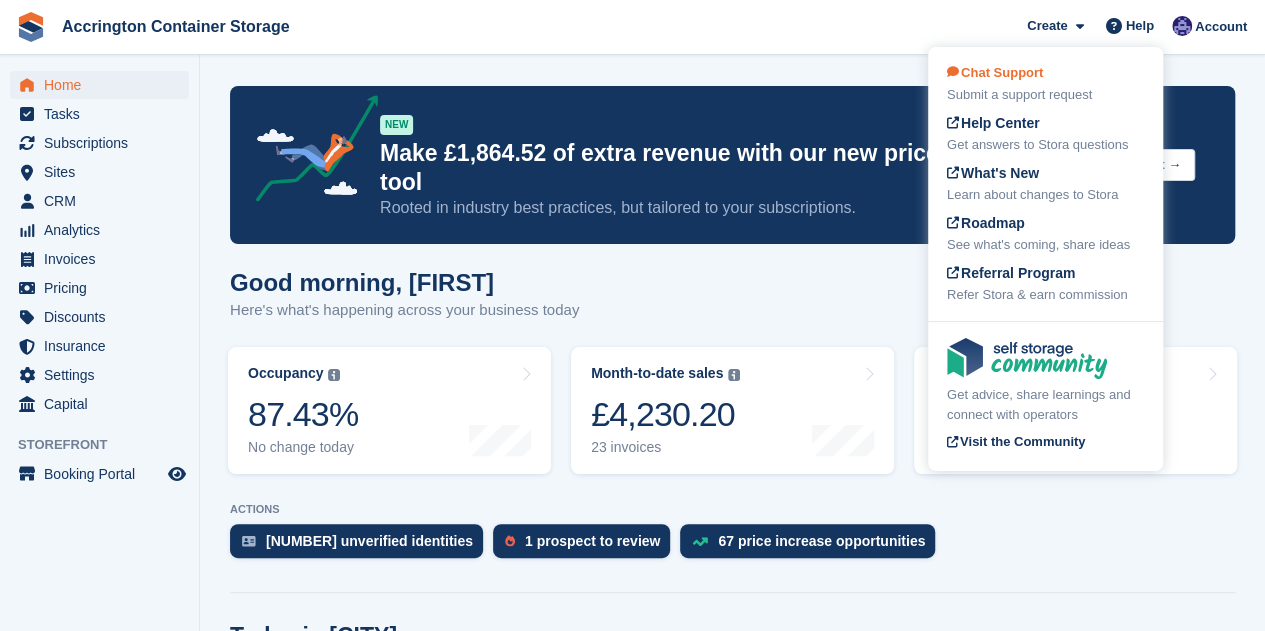 click on "Chat Support
Submit a support request" at bounding box center (1045, 84) 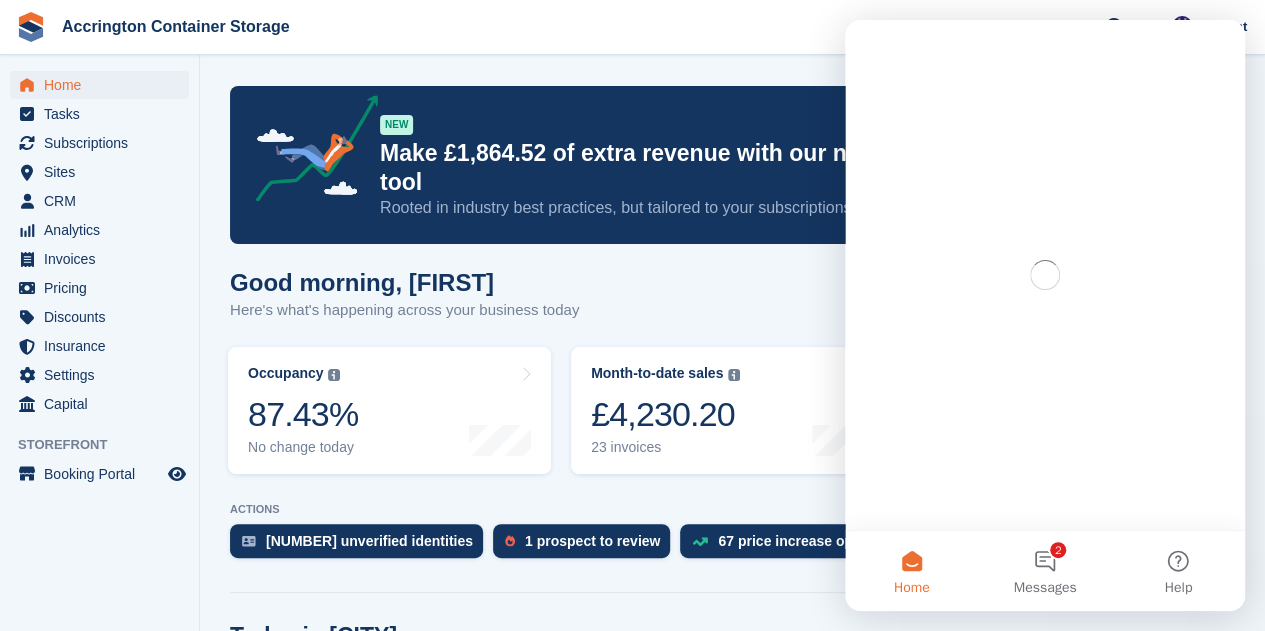 scroll, scrollTop: 0, scrollLeft: 0, axis: both 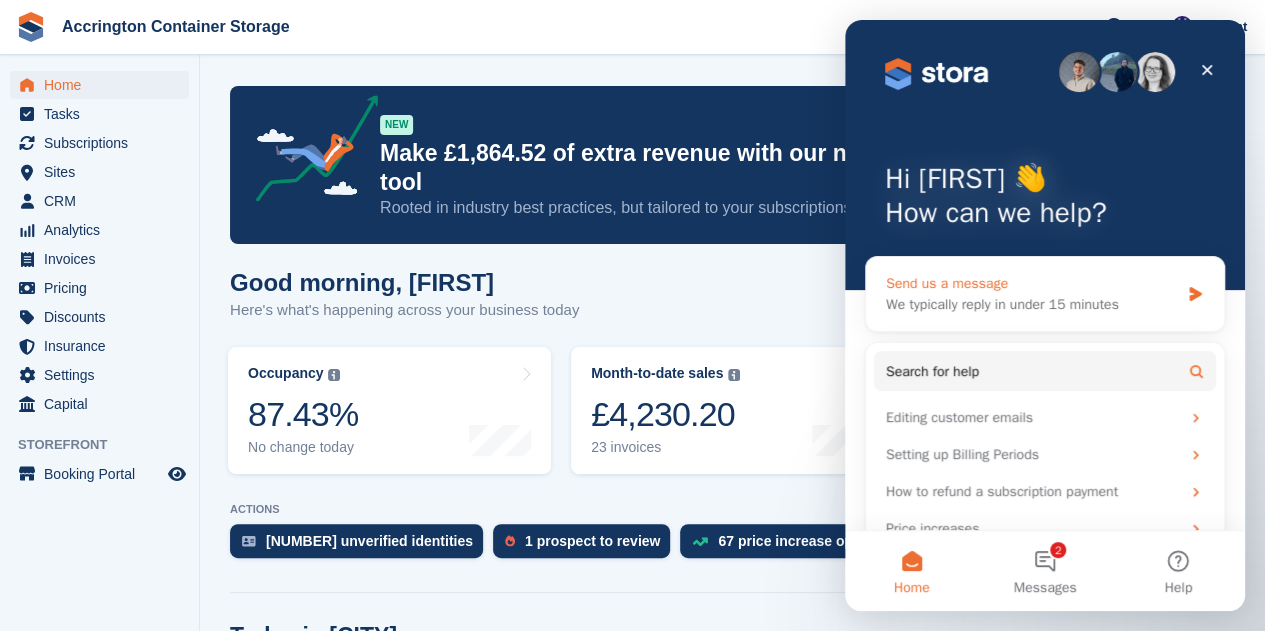click on "We typically reply in under 15 minutes" at bounding box center (1032, 304) 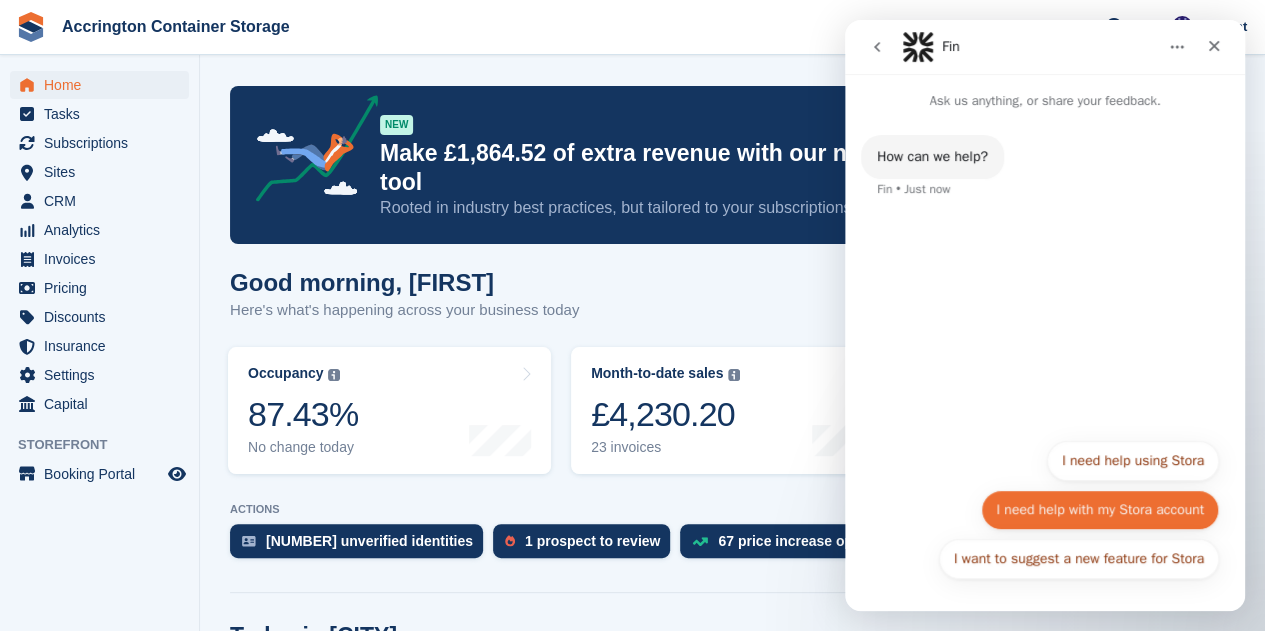 click on "I need help with my Stora account" at bounding box center (1100, 510) 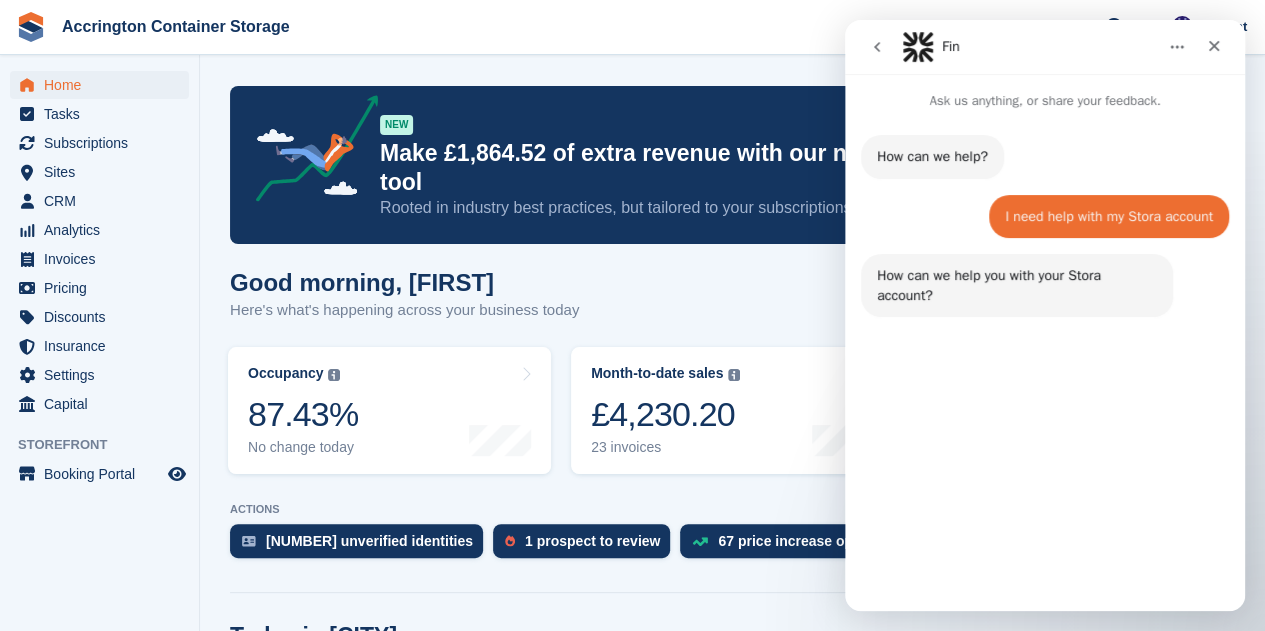 click on "Other account help" at bounding box center (1146, 559) 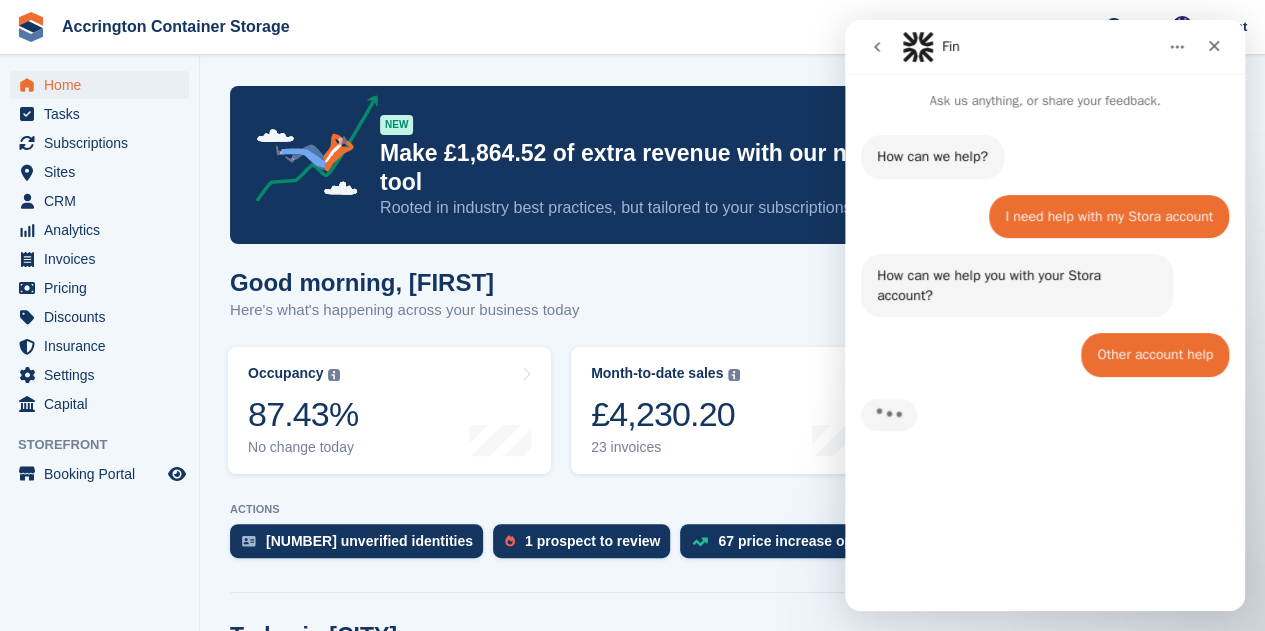 scroll, scrollTop: 69, scrollLeft: 0, axis: vertical 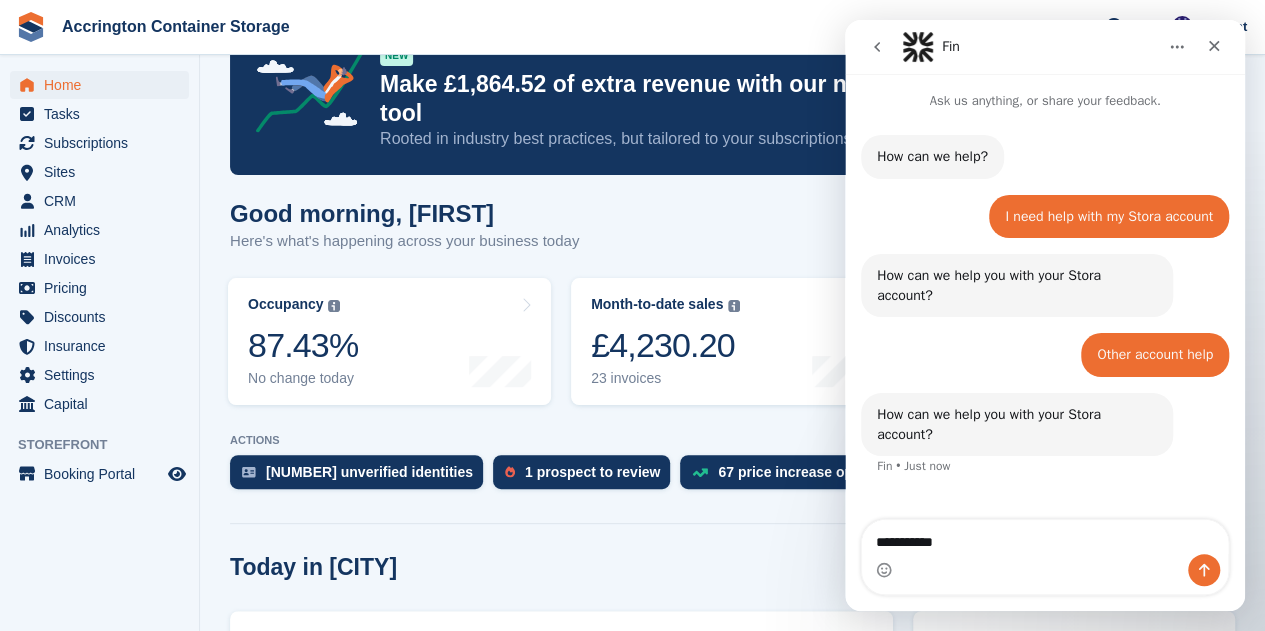 click on "**********" at bounding box center [1045, 537] 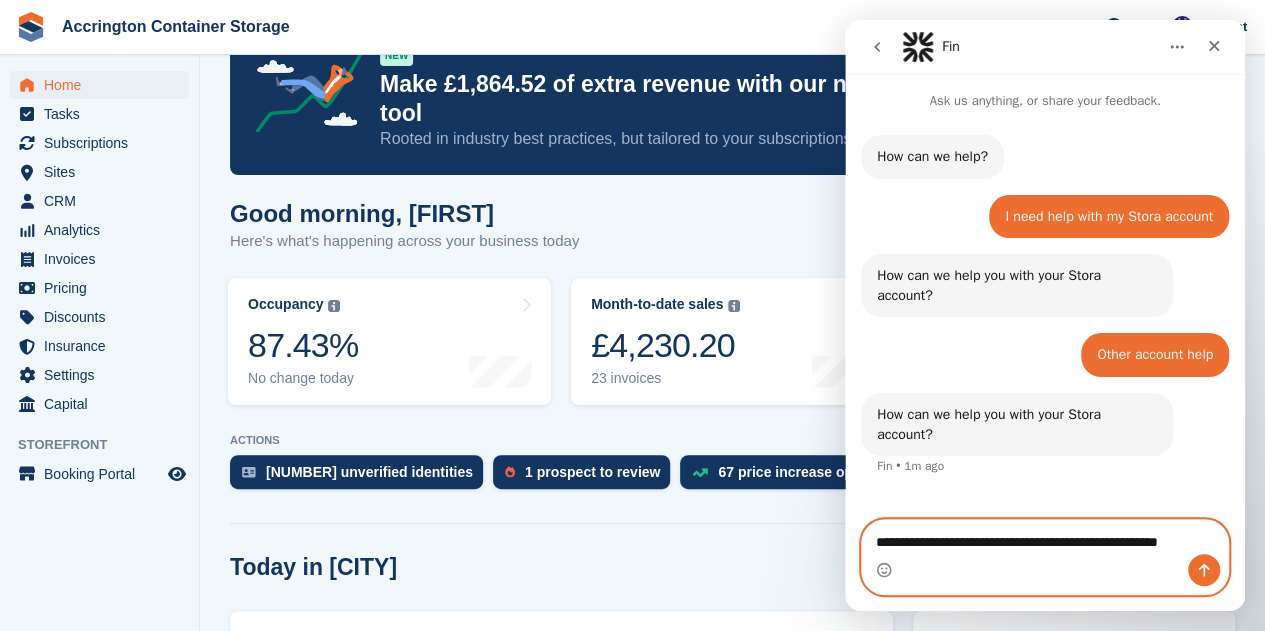 type on "**********" 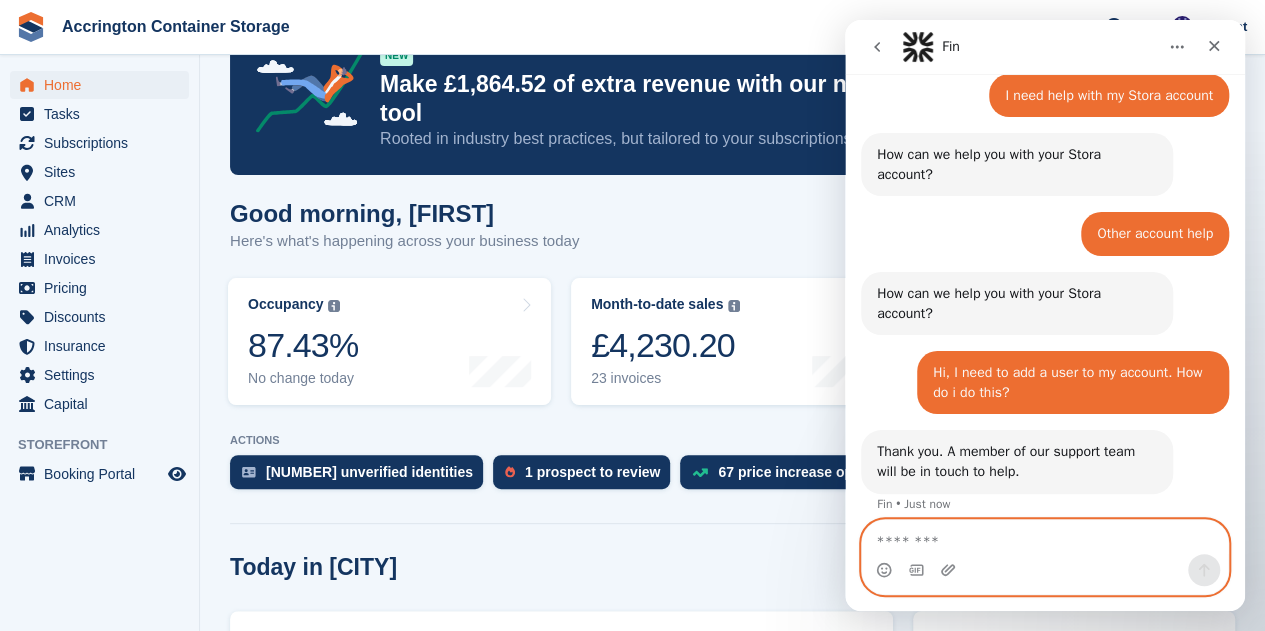 scroll, scrollTop: 135, scrollLeft: 0, axis: vertical 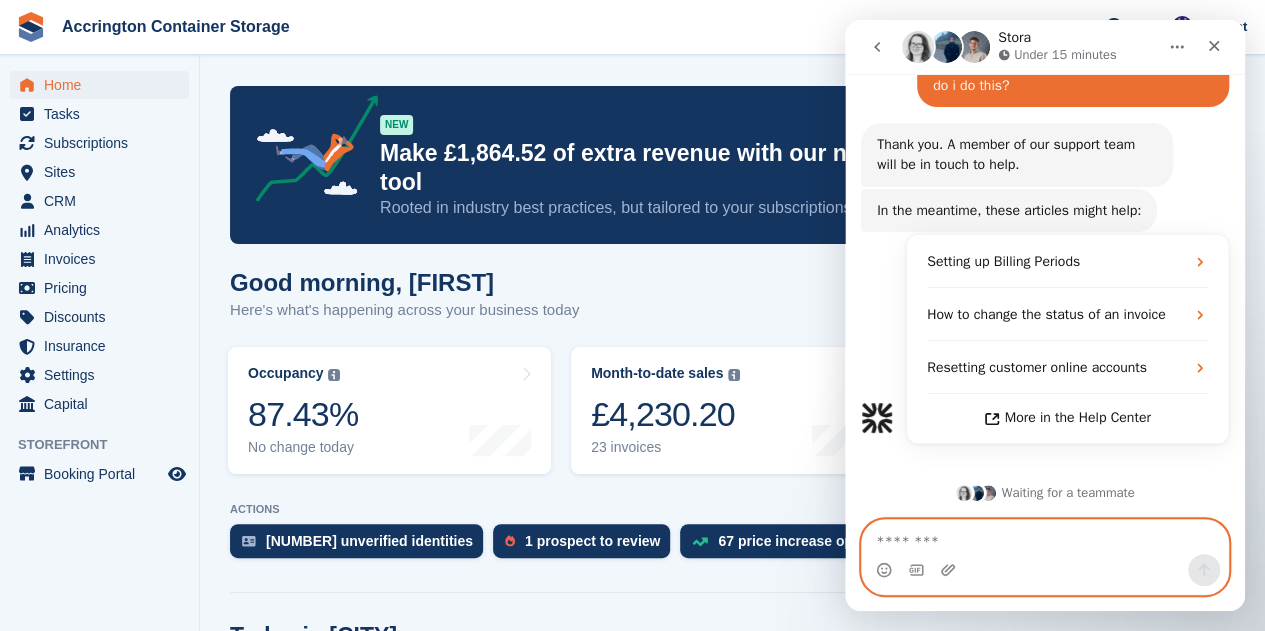 type 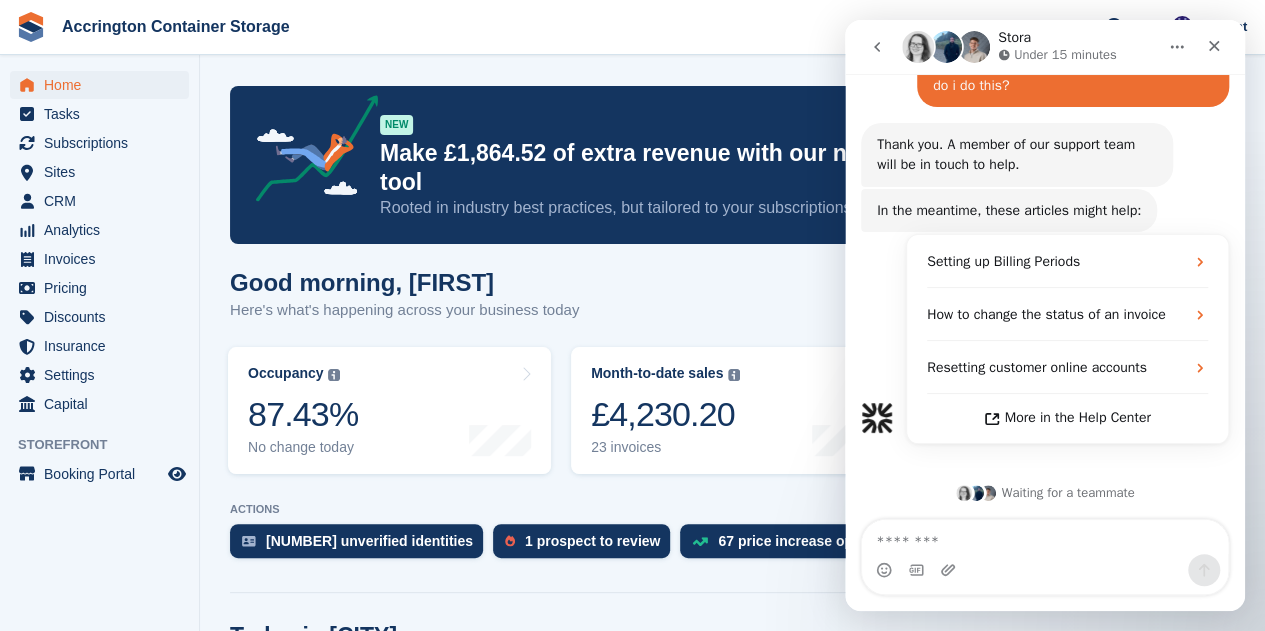 click on "NEW
Make £1,864.52 of extra revenue with our new price increases tool
Rooted in industry best practices, but tailored to your subscriptions.
Check it out →
Good morning, [FIRST]
Here's what's happening across your business today
Occupancy
The percentage of all currently allocated units in terms of area. Includes units with occupied, repo or overlocked status. Trendline shows changes across last 30 days.
87.43%
No change today" at bounding box center (732, 840) 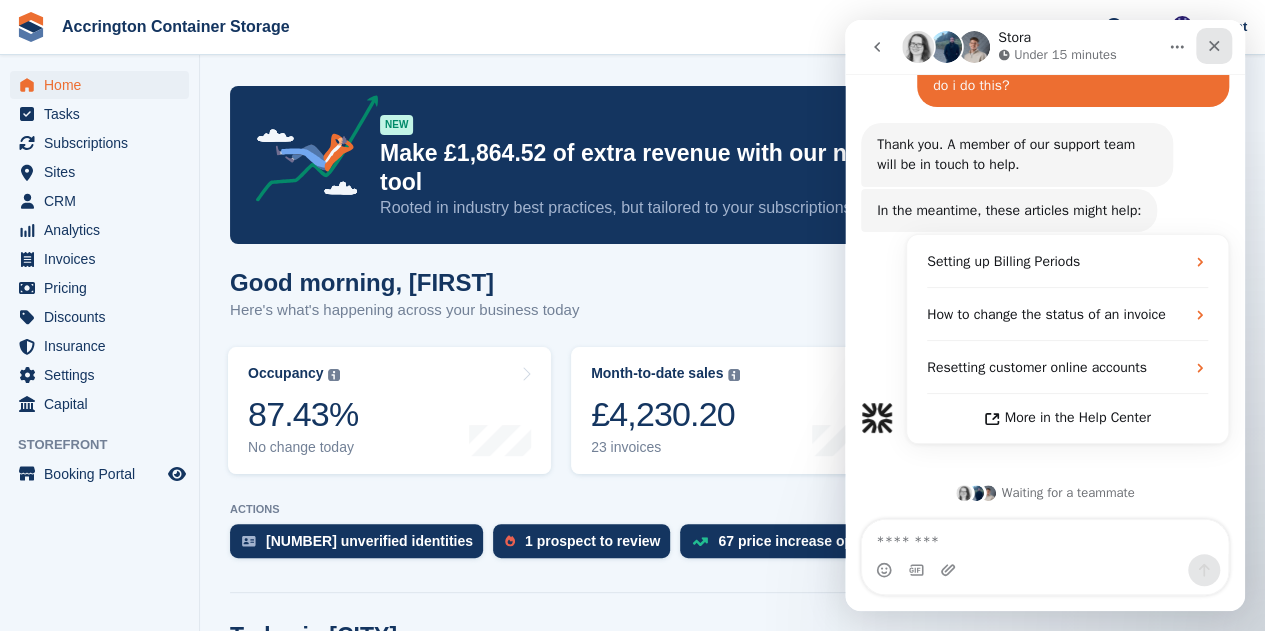 click at bounding box center [1214, 46] 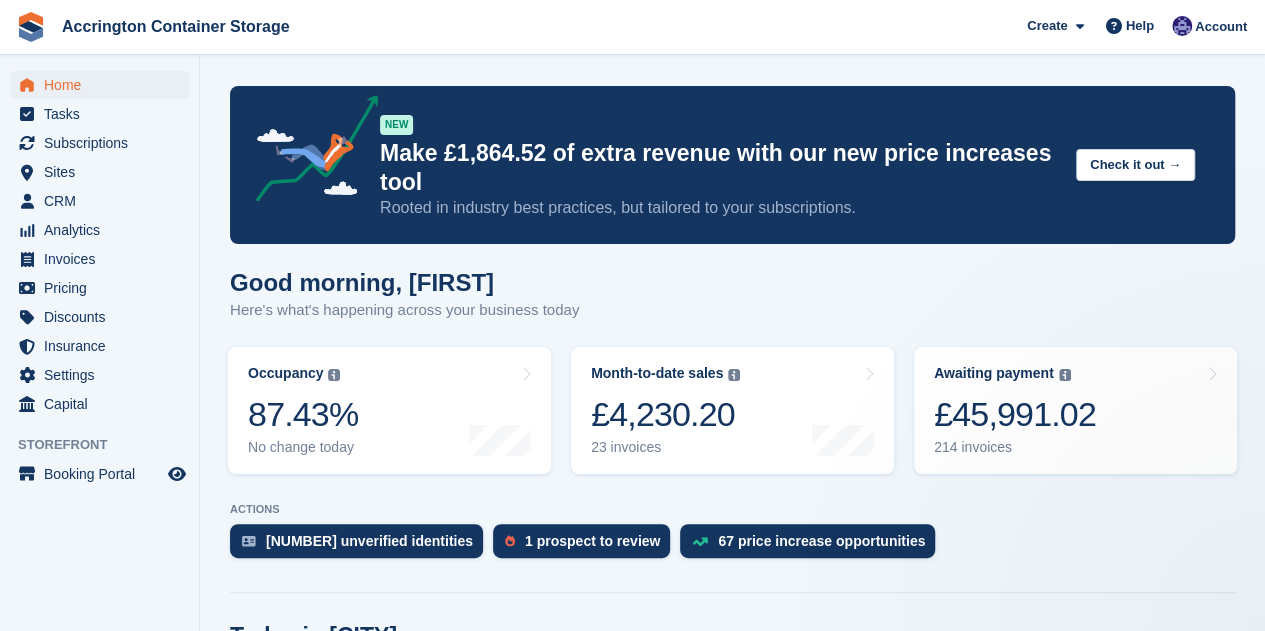 scroll, scrollTop: 0, scrollLeft: 0, axis: both 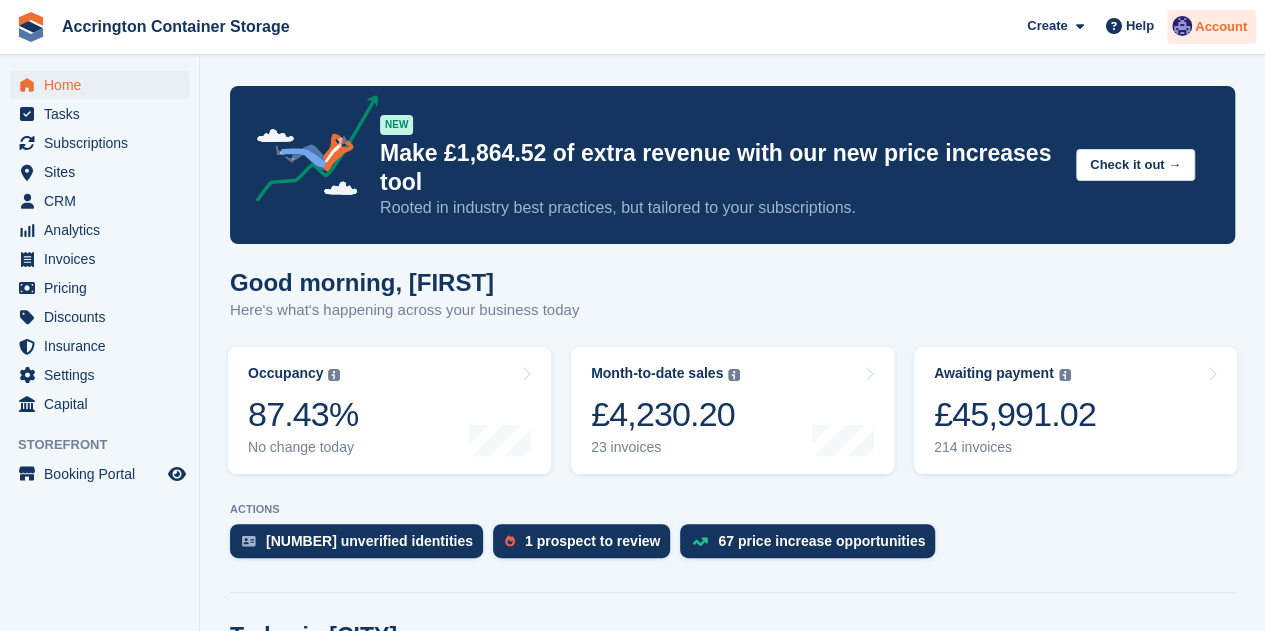 click on "Account" at bounding box center [1221, 27] 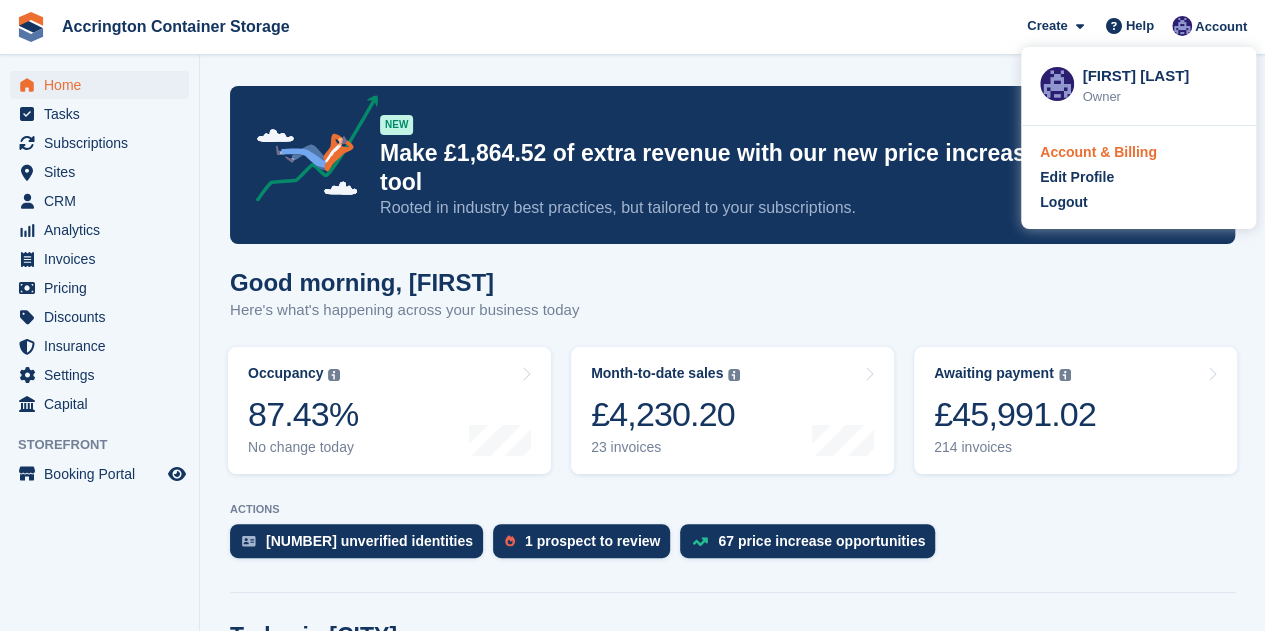 click on "Account & Billing" at bounding box center (1098, 152) 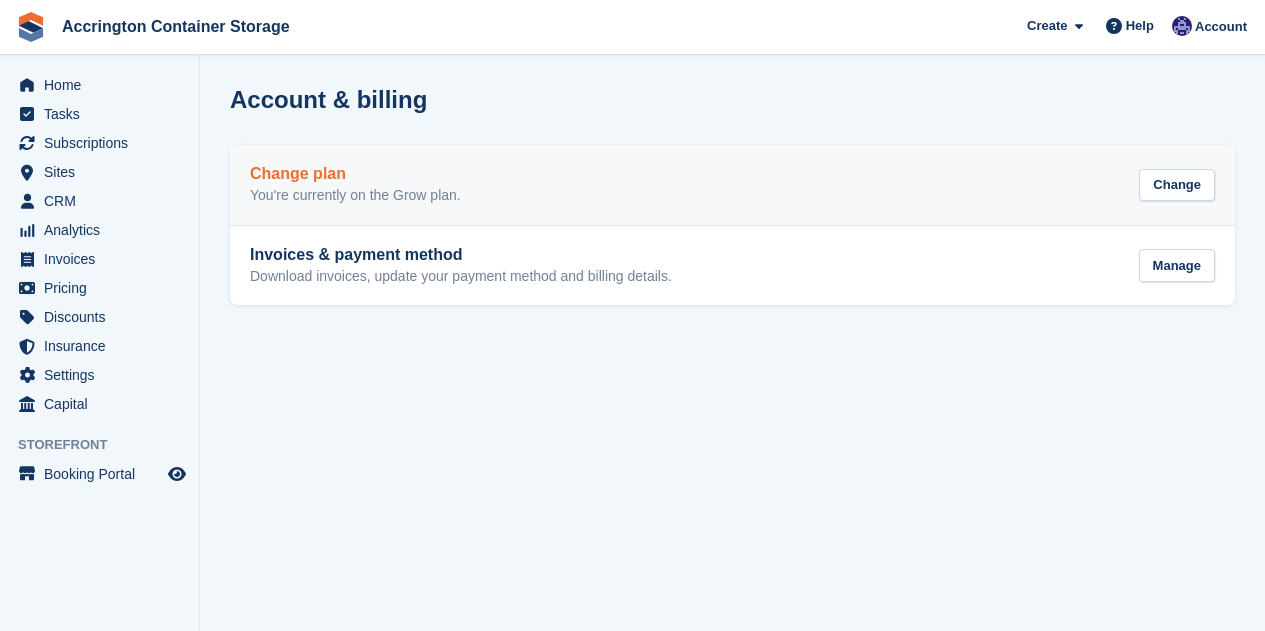 scroll, scrollTop: 0, scrollLeft: 0, axis: both 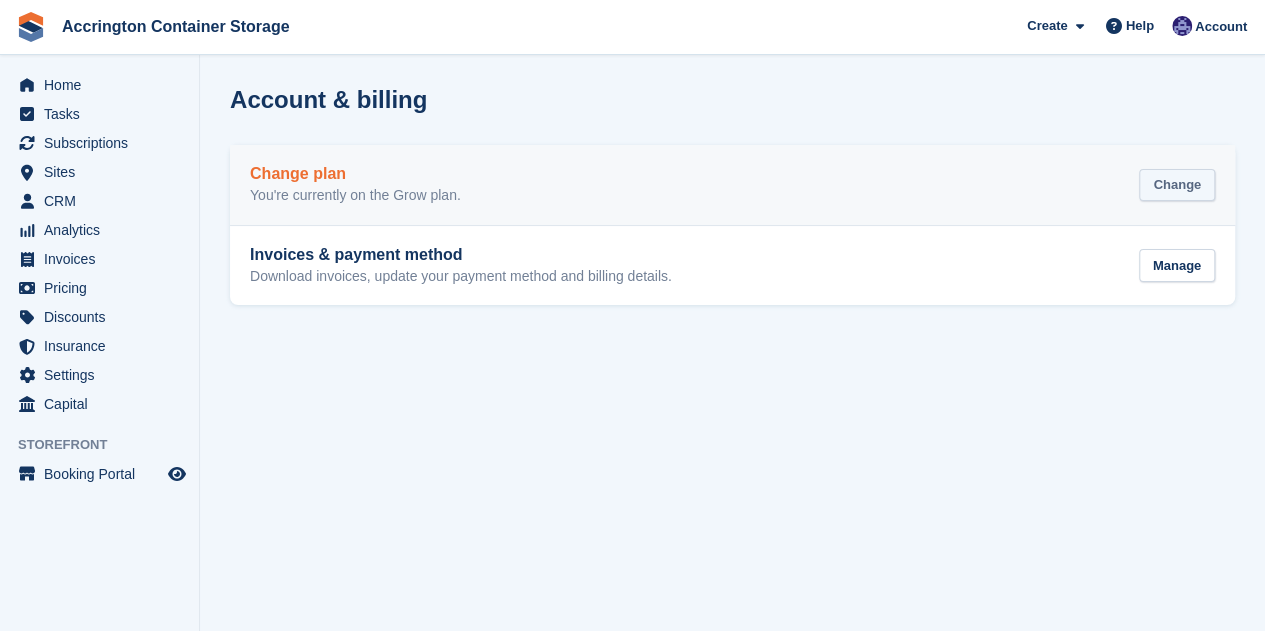 click on "Change" at bounding box center (1177, 185) 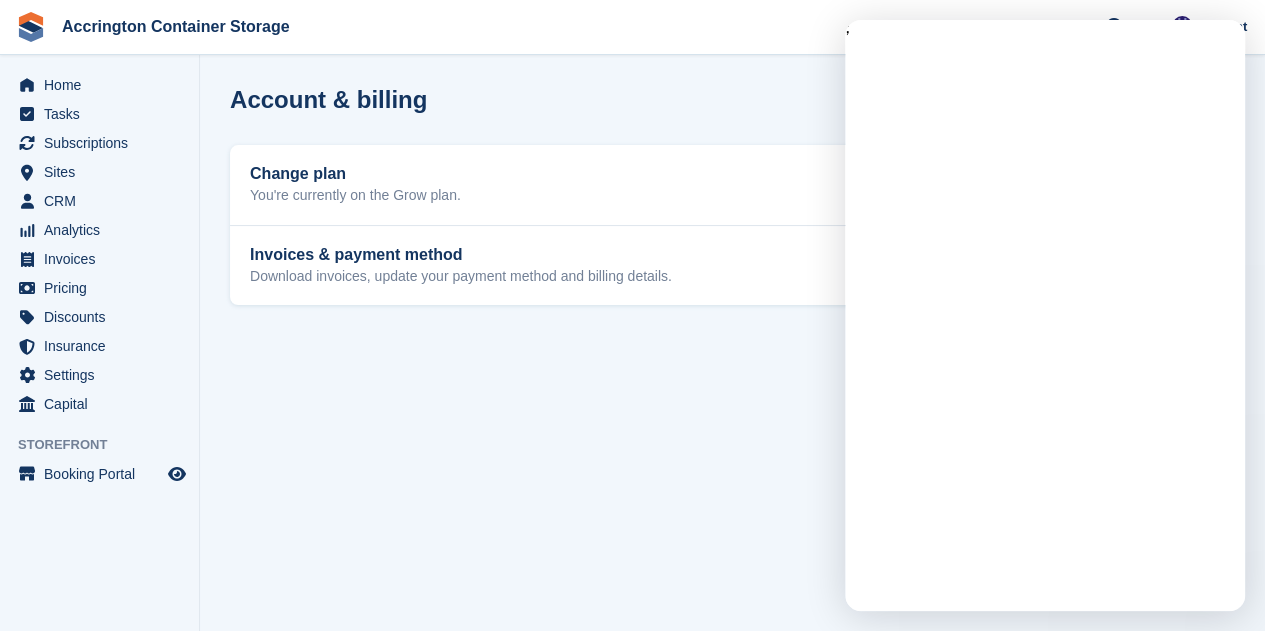 scroll, scrollTop: 0, scrollLeft: 0, axis: both 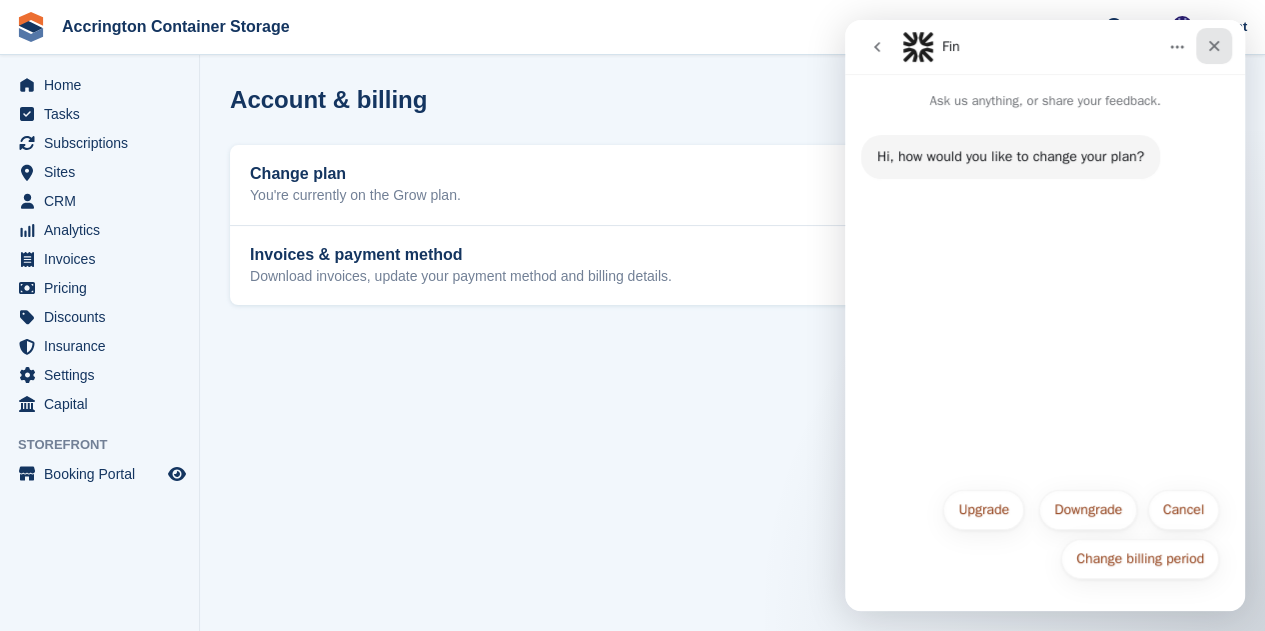 click 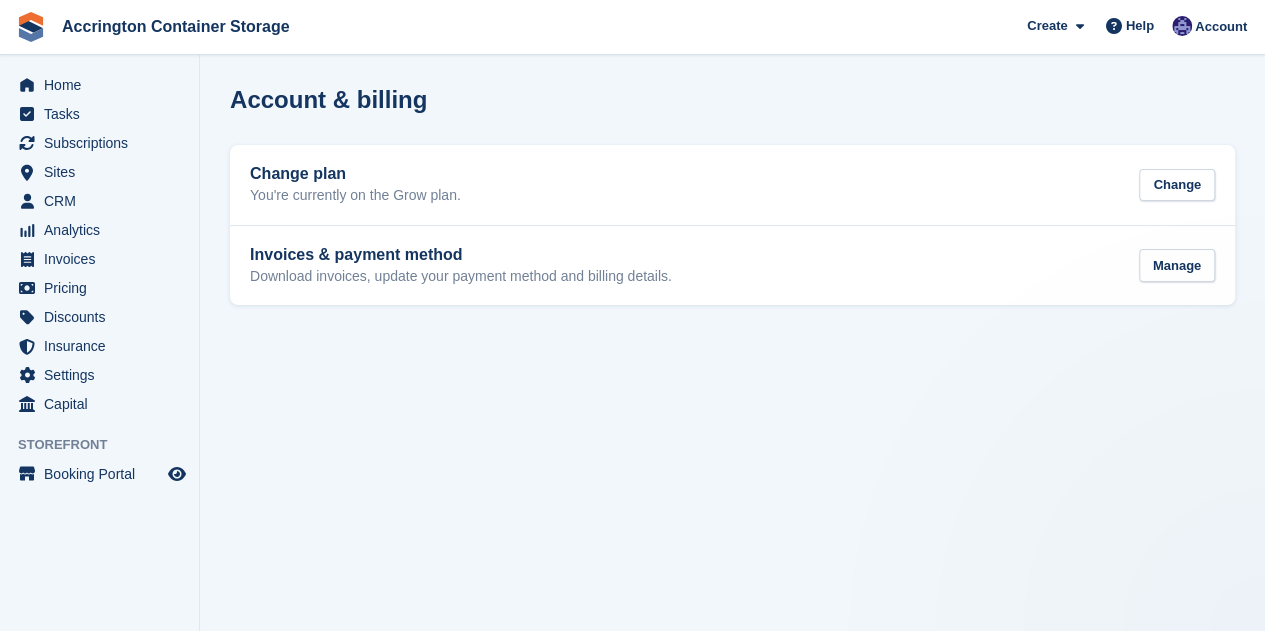 scroll, scrollTop: 0, scrollLeft: 0, axis: both 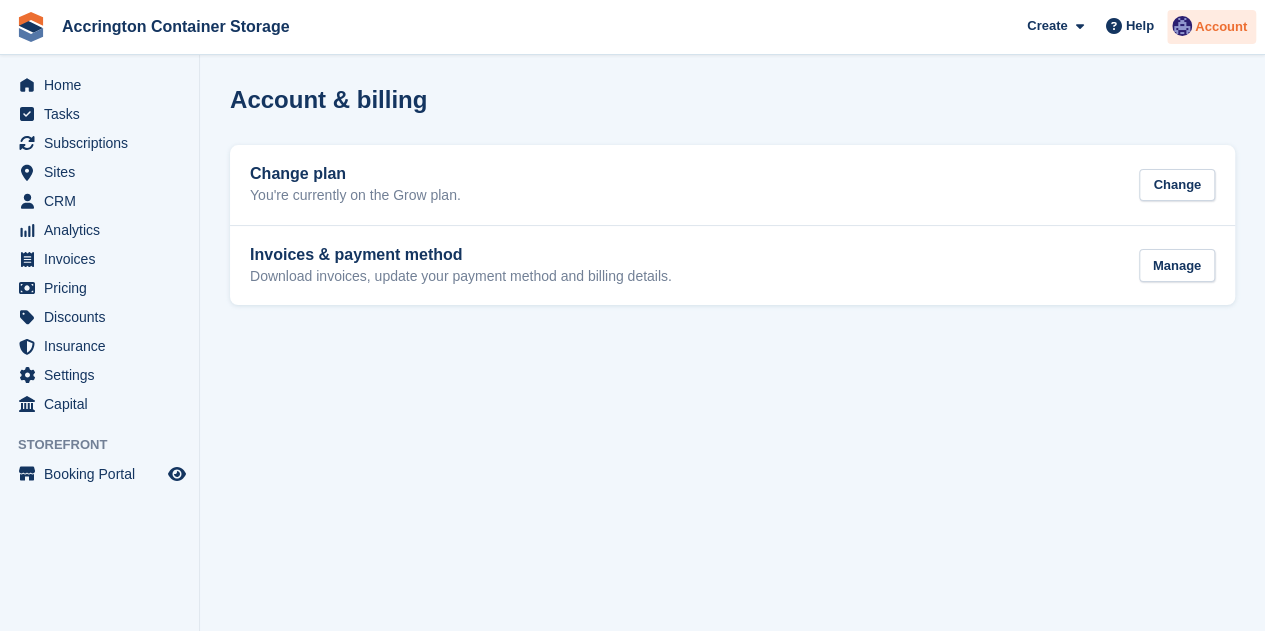 click at bounding box center [1182, 26] 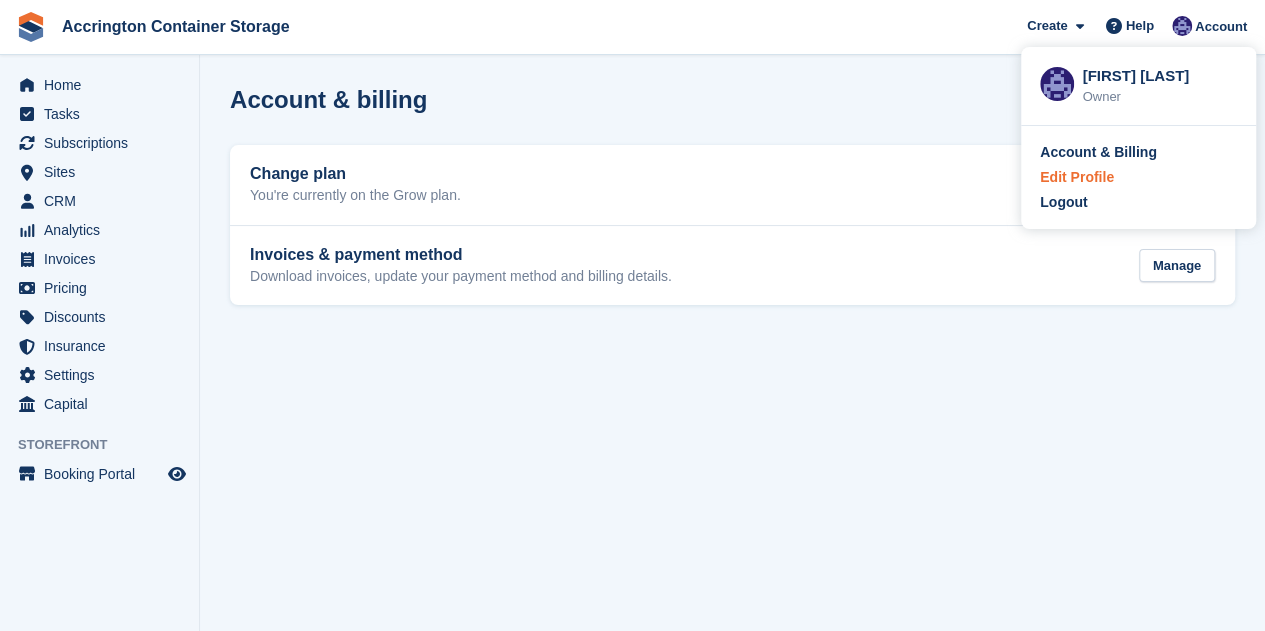 click on "Edit Profile" at bounding box center [1077, 177] 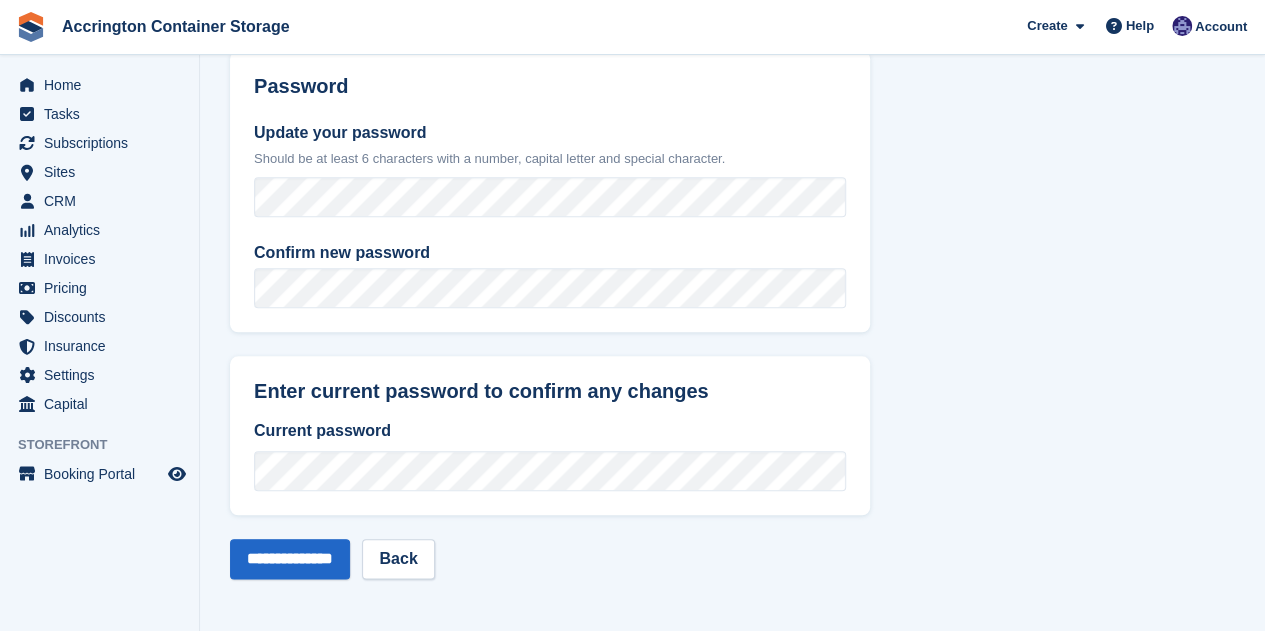 scroll, scrollTop: 0, scrollLeft: 0, axis: both 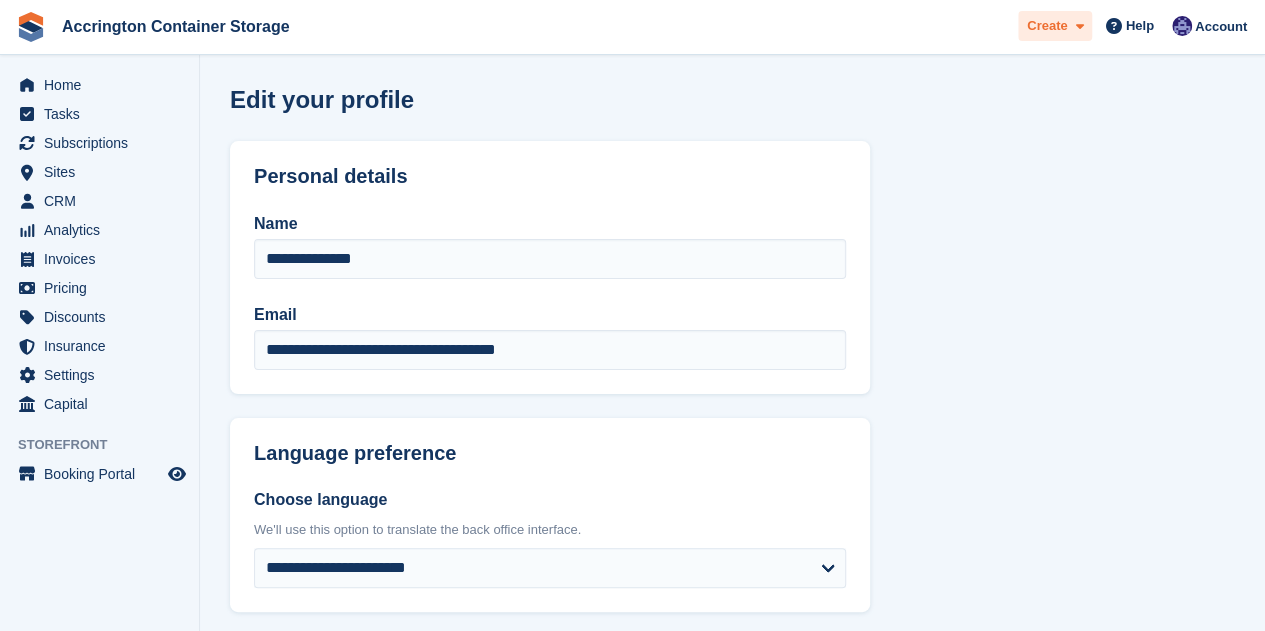 click on "Create" at bounding box center [1047, 26] 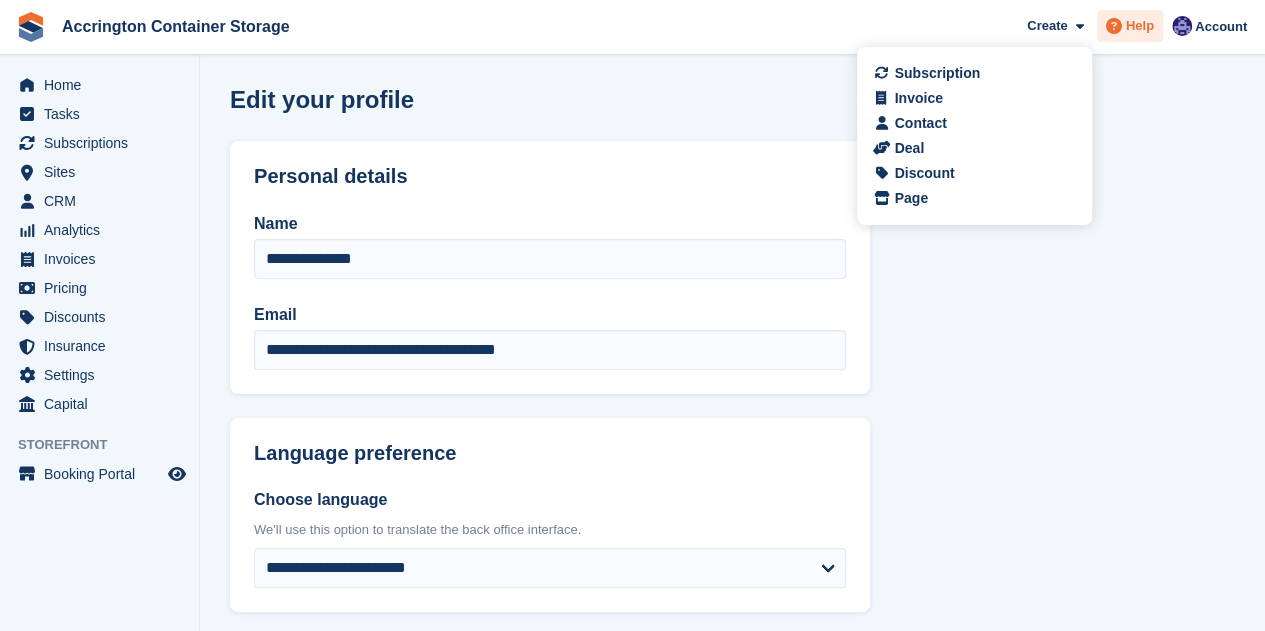 click on "Help" at bounding box center [1140, 26] 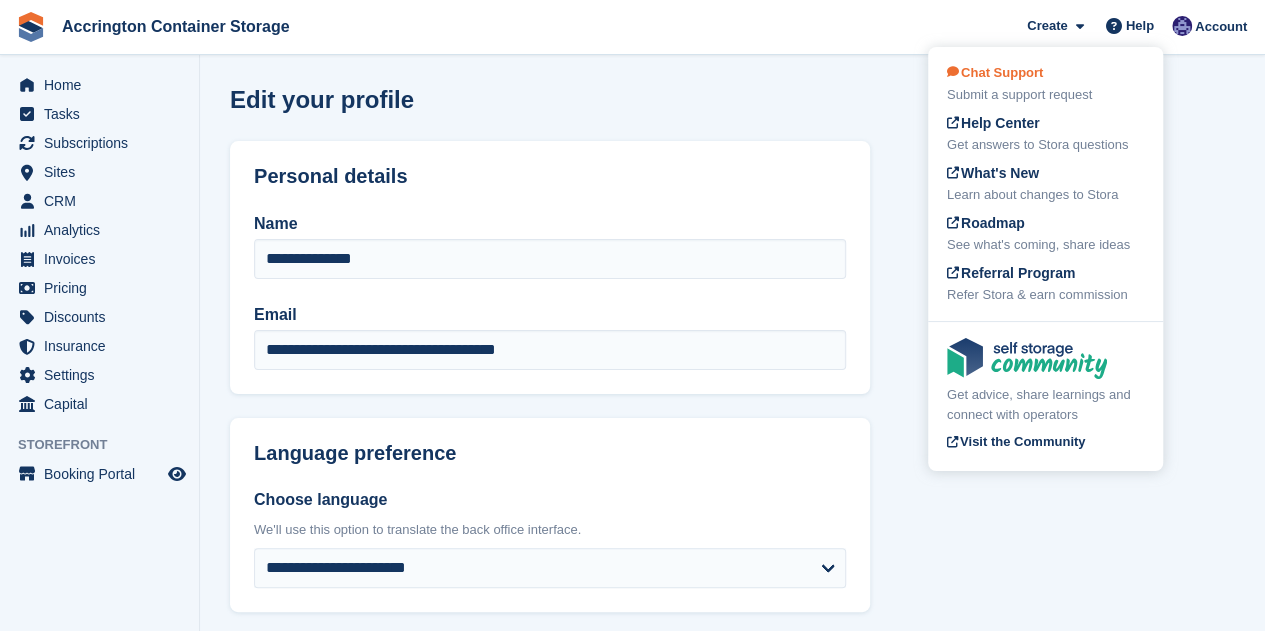 click on "Submit a support request" at bounding box center (1045, 95) 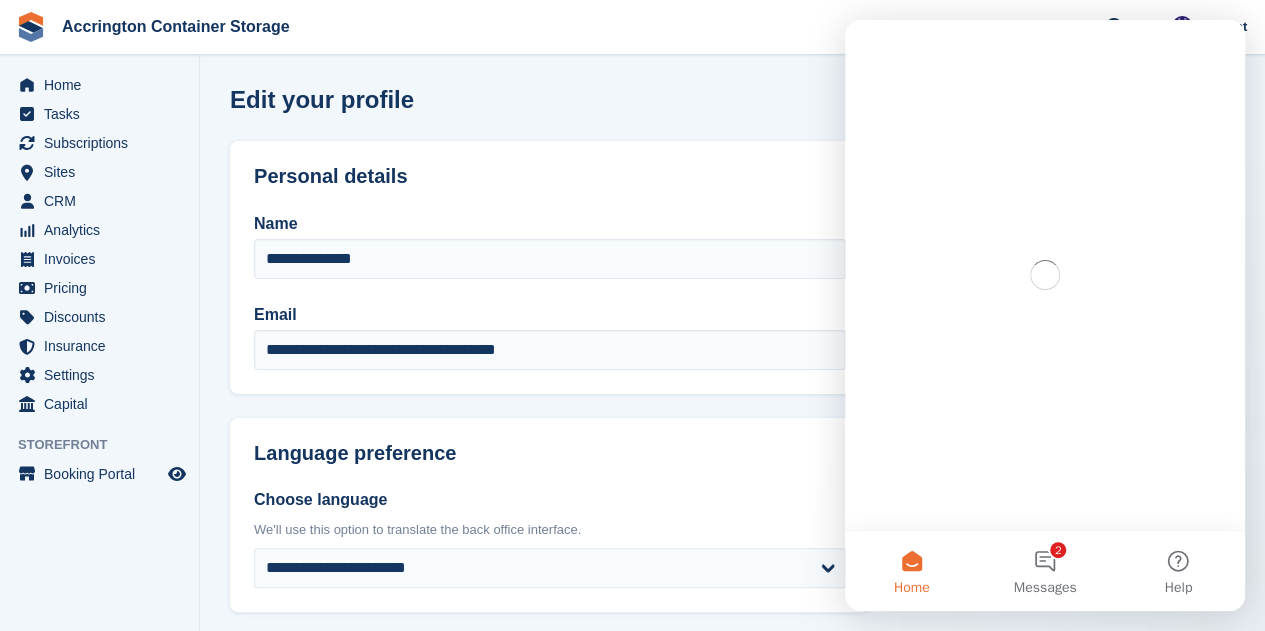 scroll, scrollTop: 0, scrollLeft: 0, axis: both 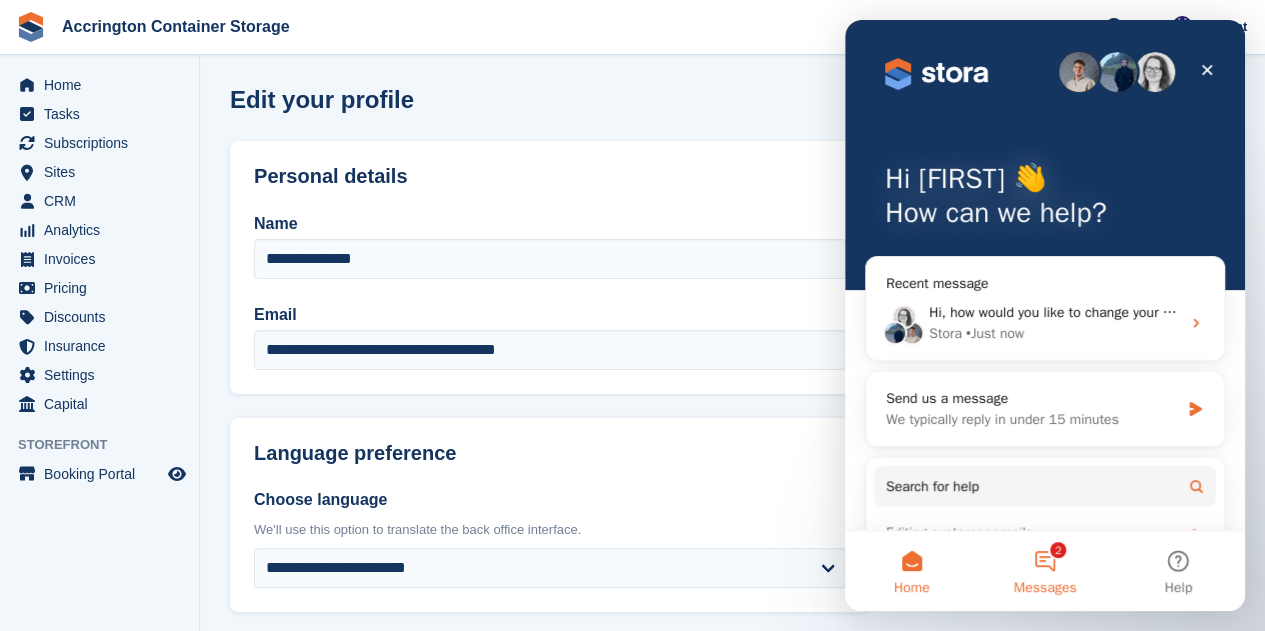 click on "2 Messages" at bounding box center (1044, 571) 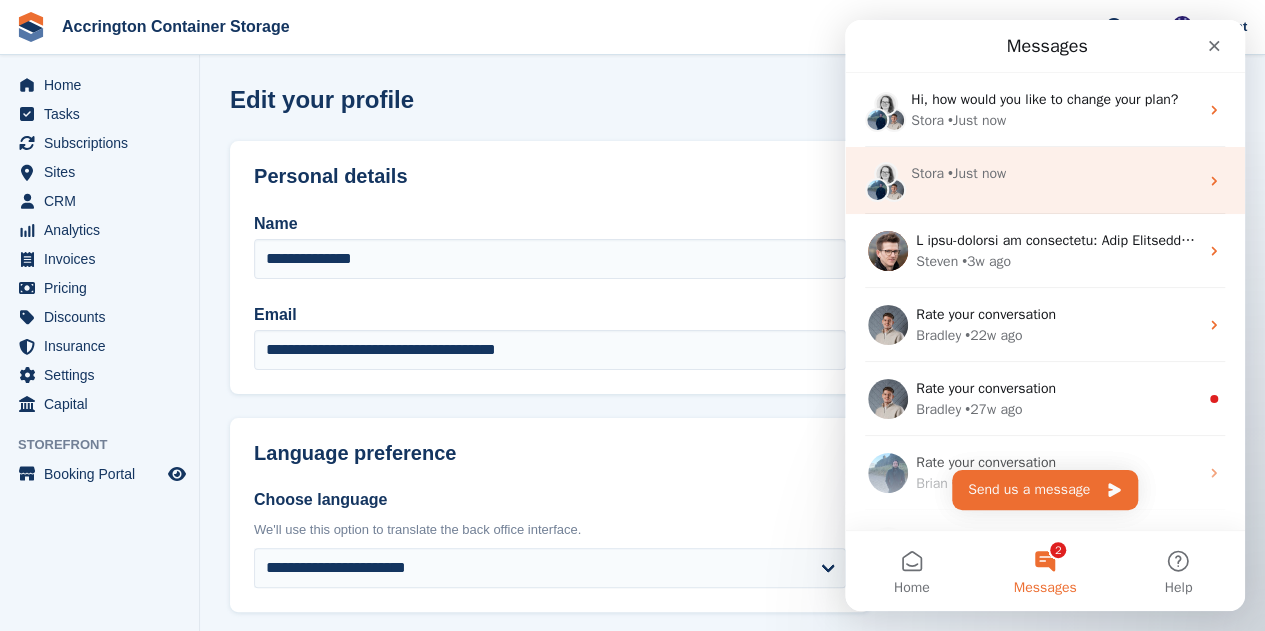 click on "Stora •  Just now" at bounding box center (1045, 180) 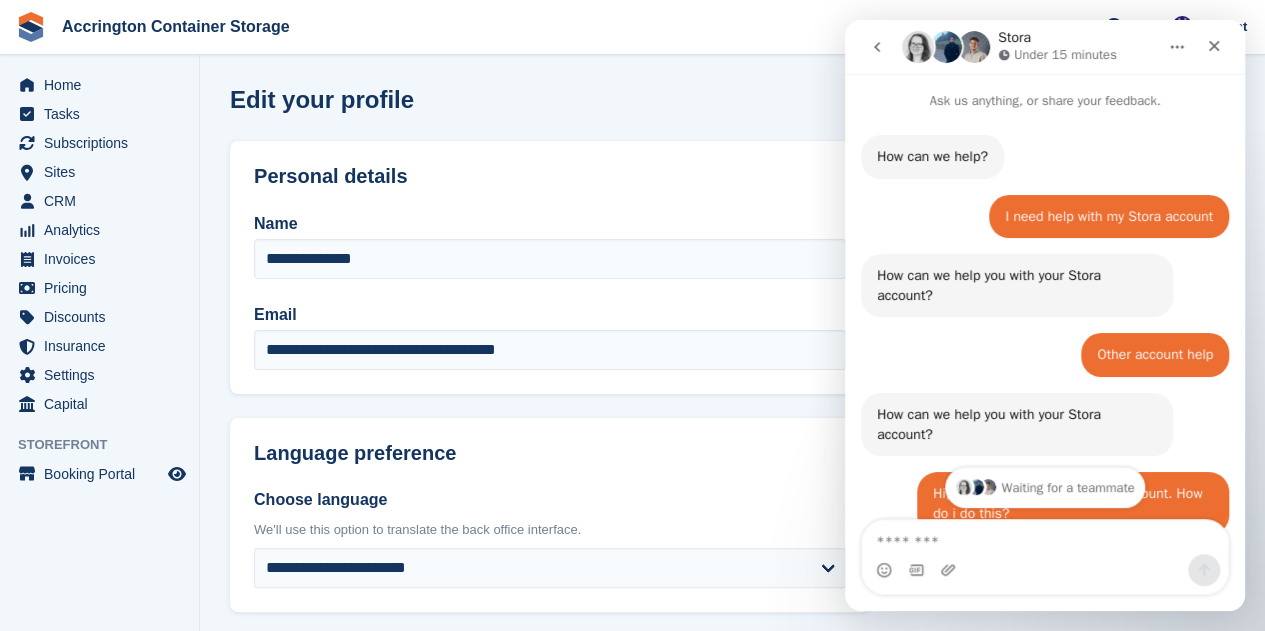 scroll, scrollTop: 0, scrollLeft: 0, axis: both 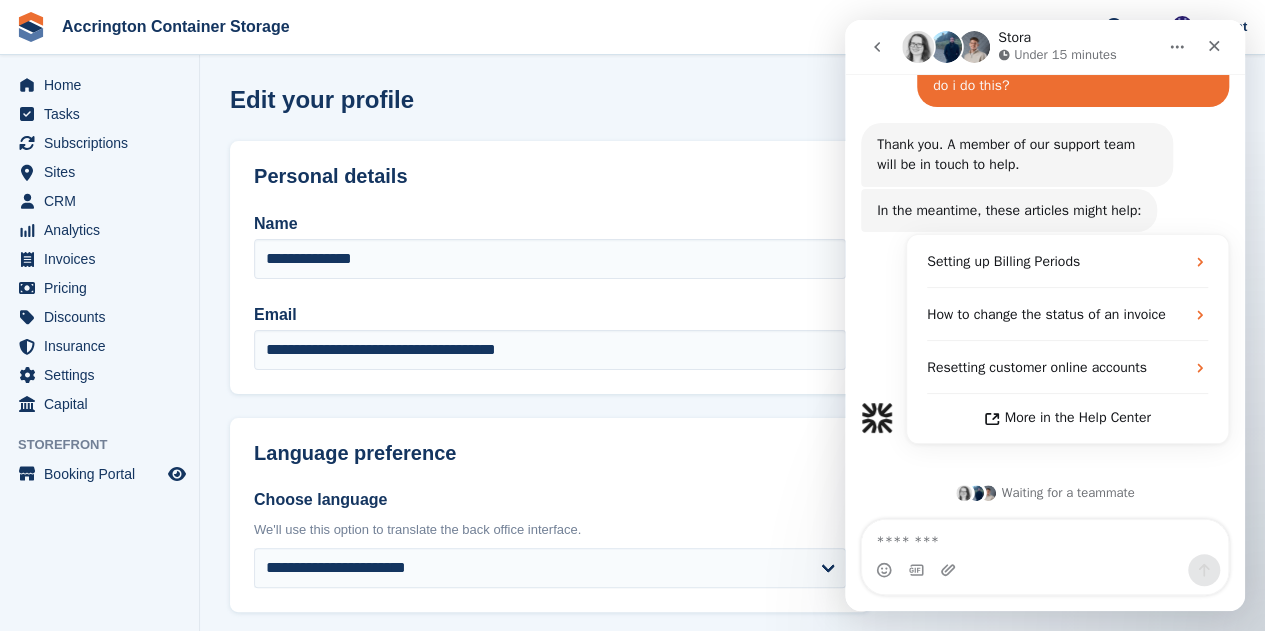 click 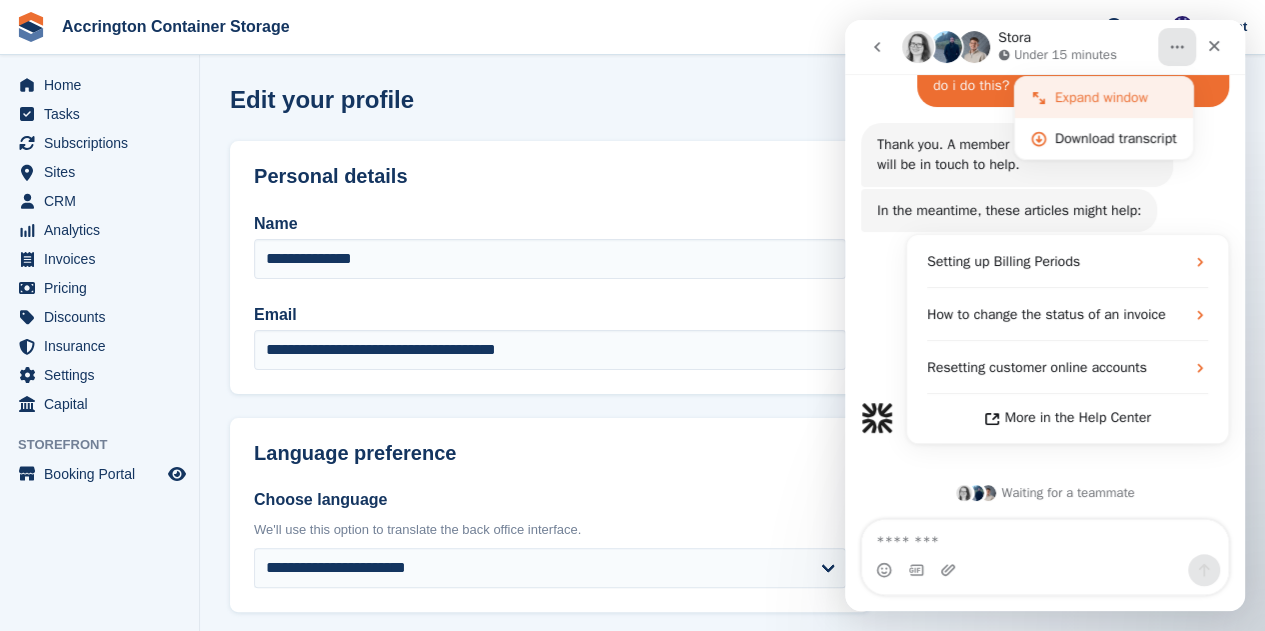 click on "Expand window" at bounding box center (1116, 97) 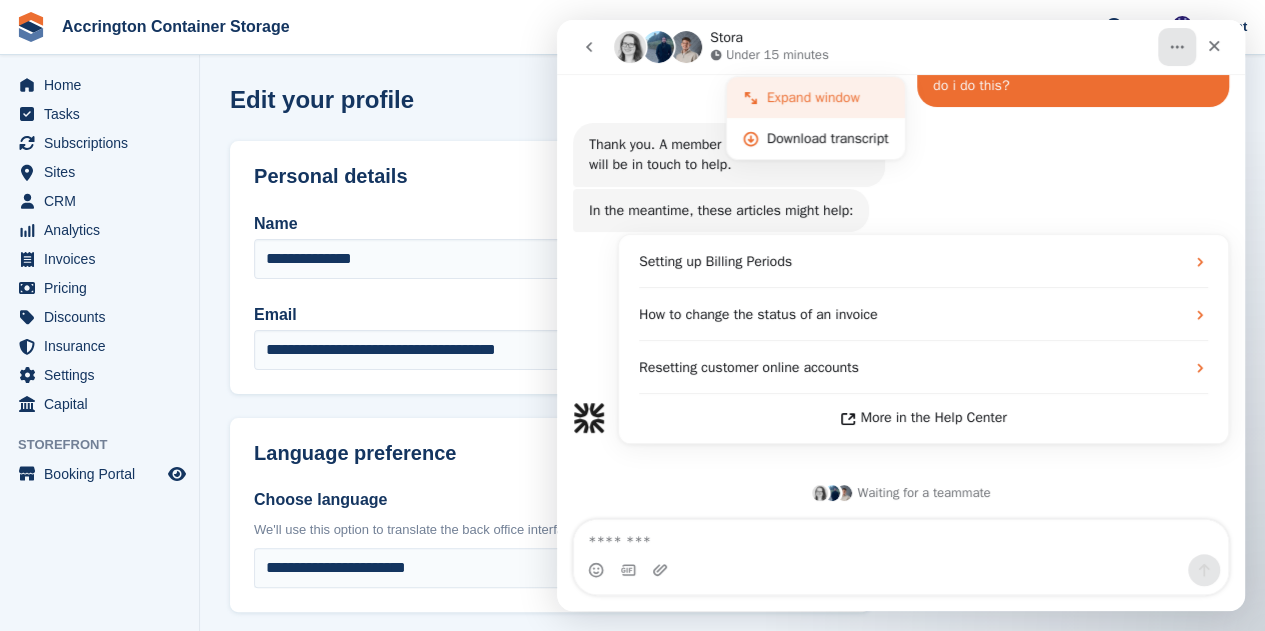 scroll, scrollTop: 350, scrollLeft: 0, axis: vertical 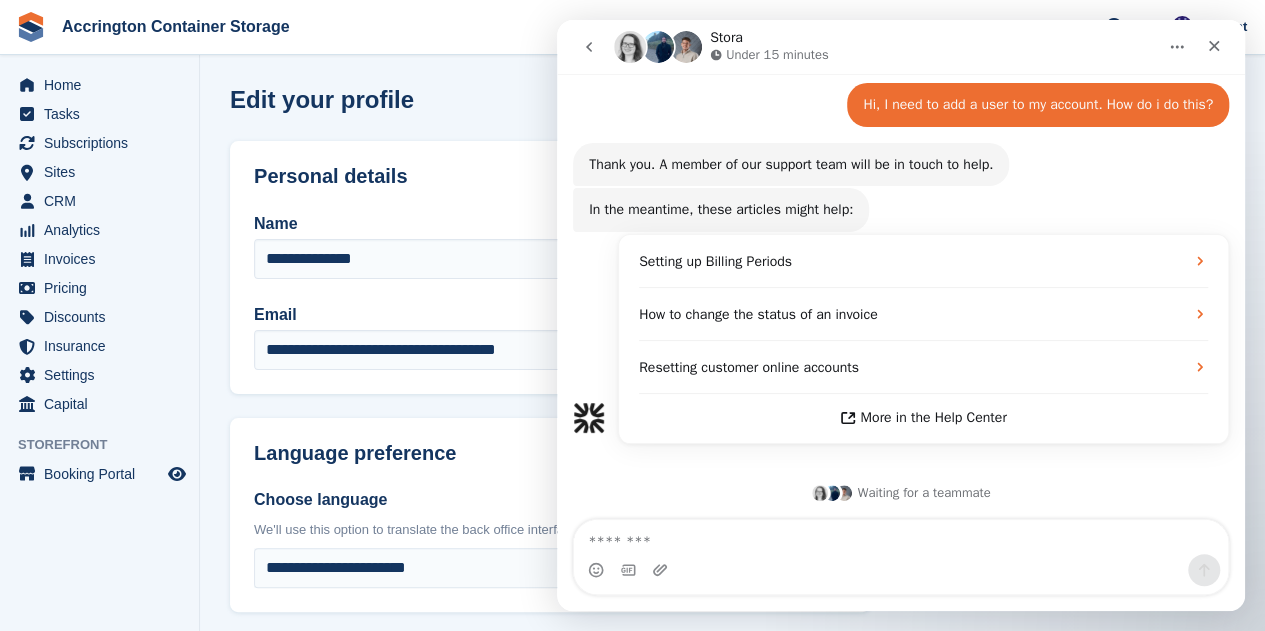 click 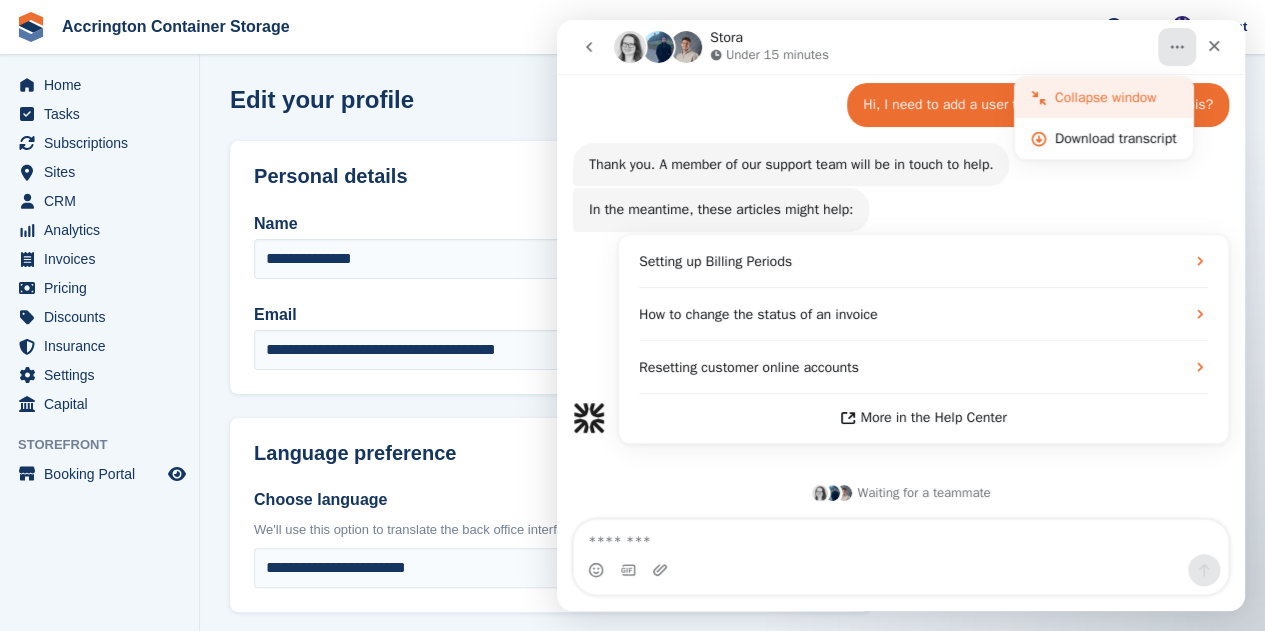 click on "Collapse window" at bounding box center [1116, 97] 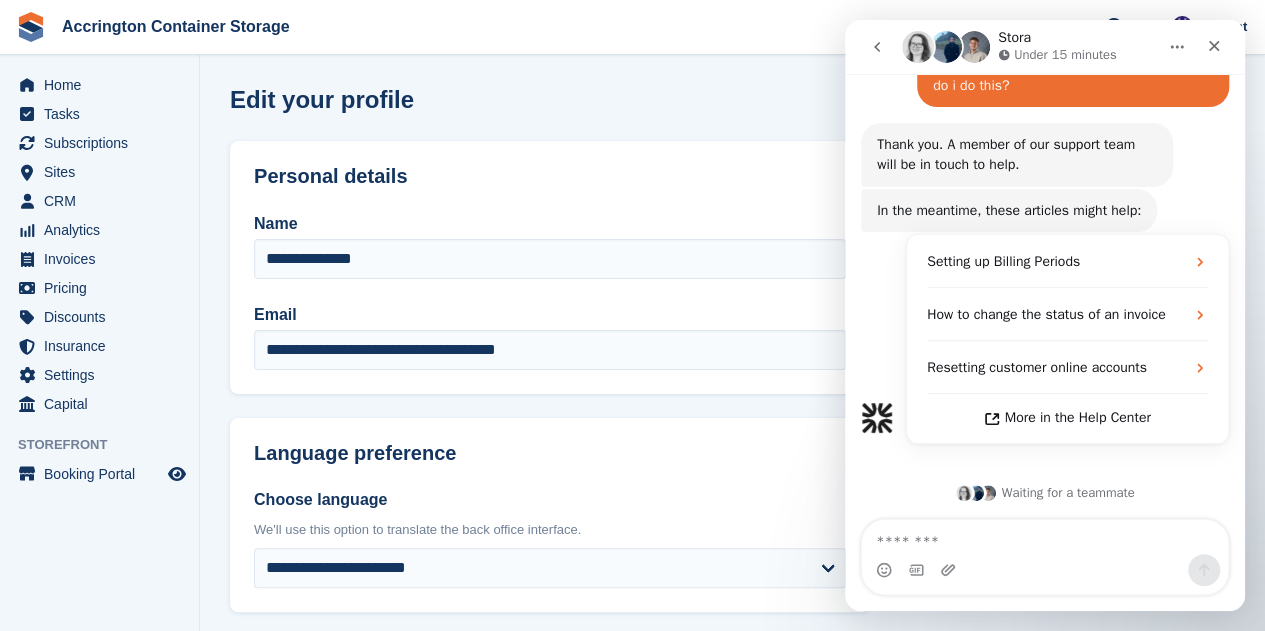 click on "Edit your profile" at bounding box center (732, 111) 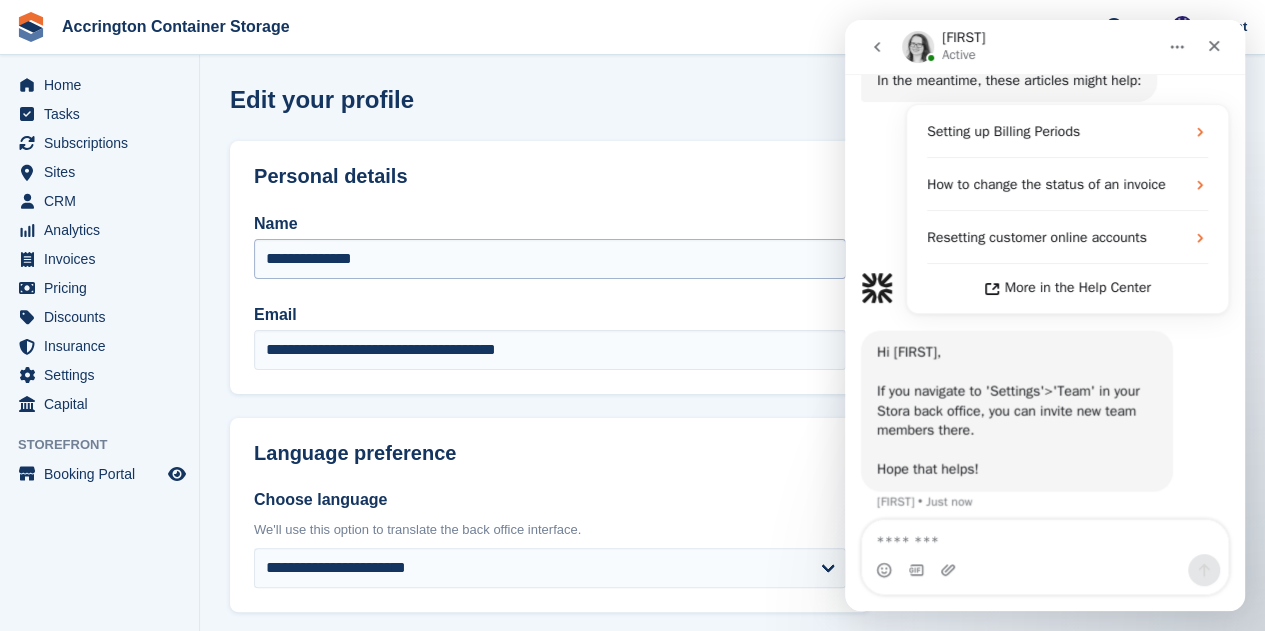 scroll, scrollTop: 569, scrollLeft: 0, axis: vertical 